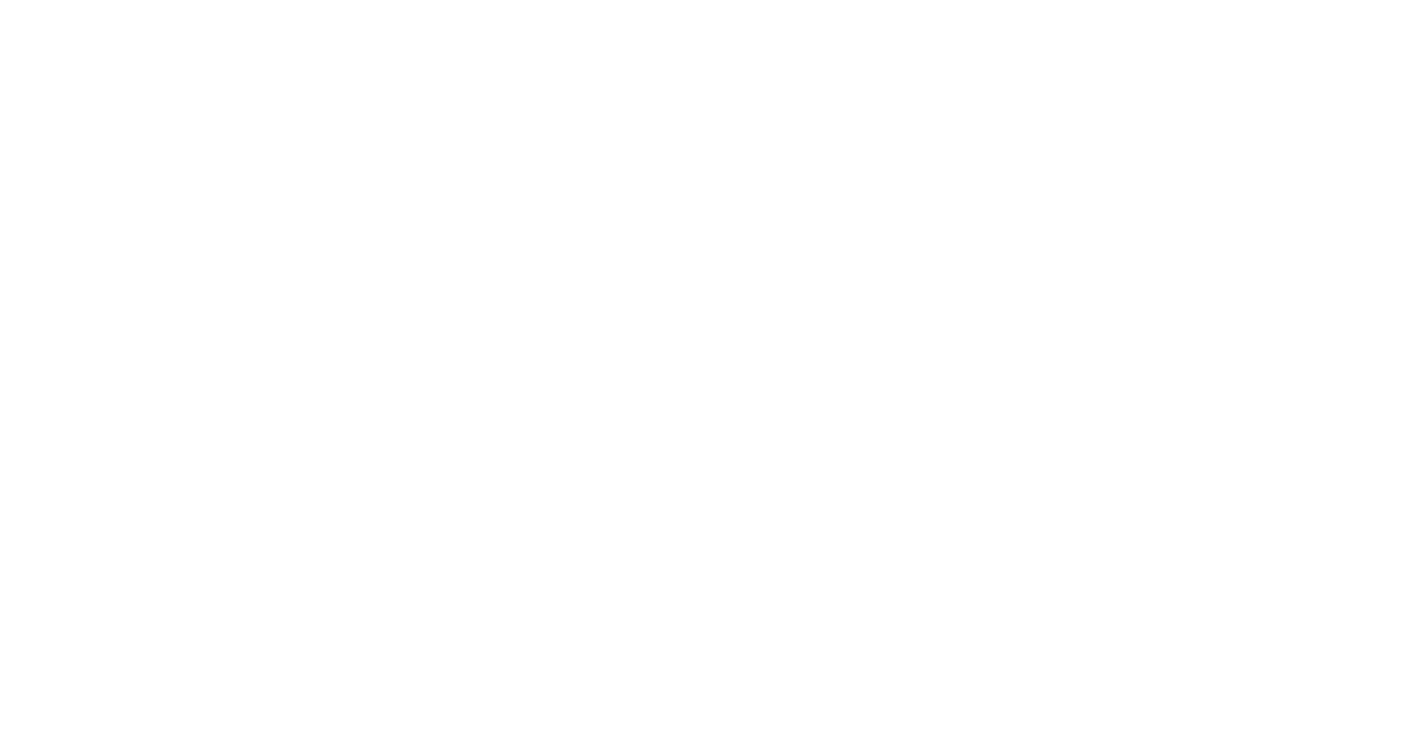scroll, scrollTop: 0, scrollLeft: 0, axis: both 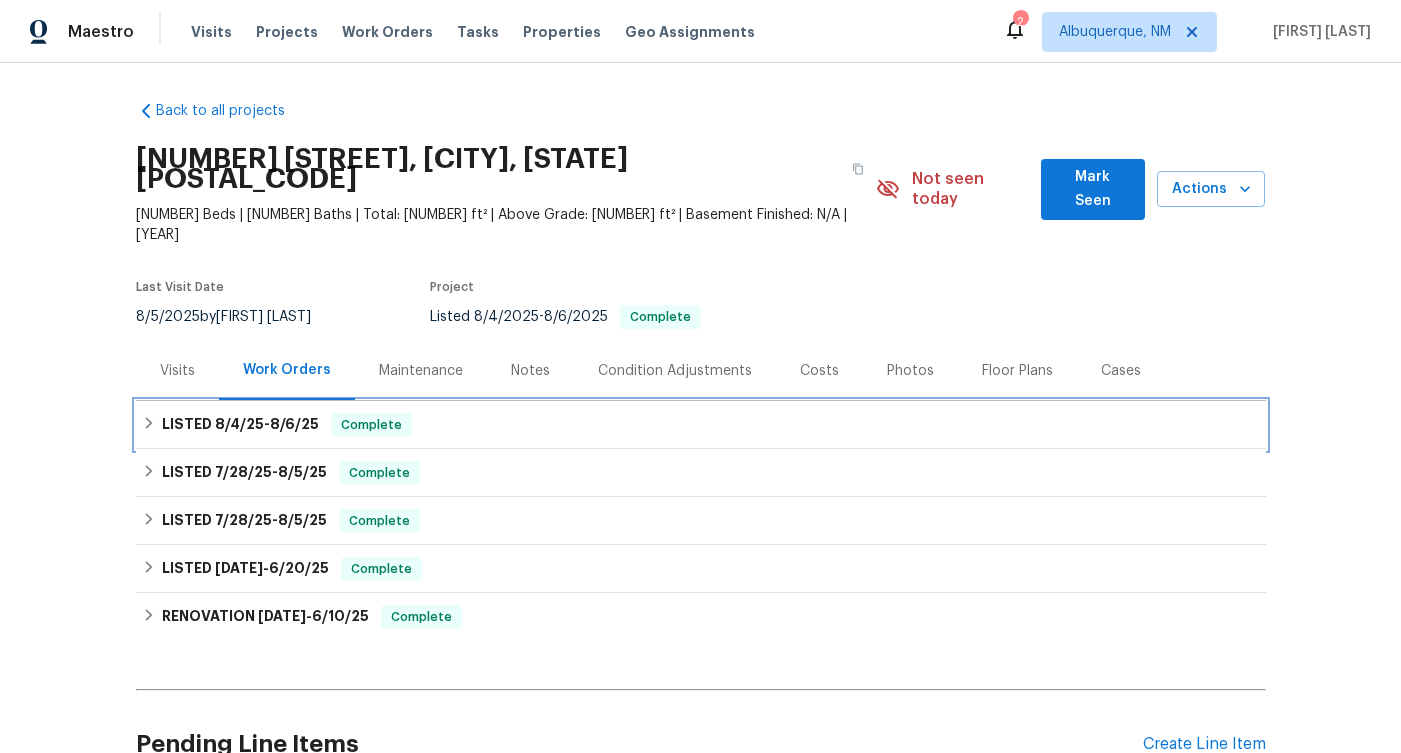 click on "8/6/25" at bounding box center (294, 424) 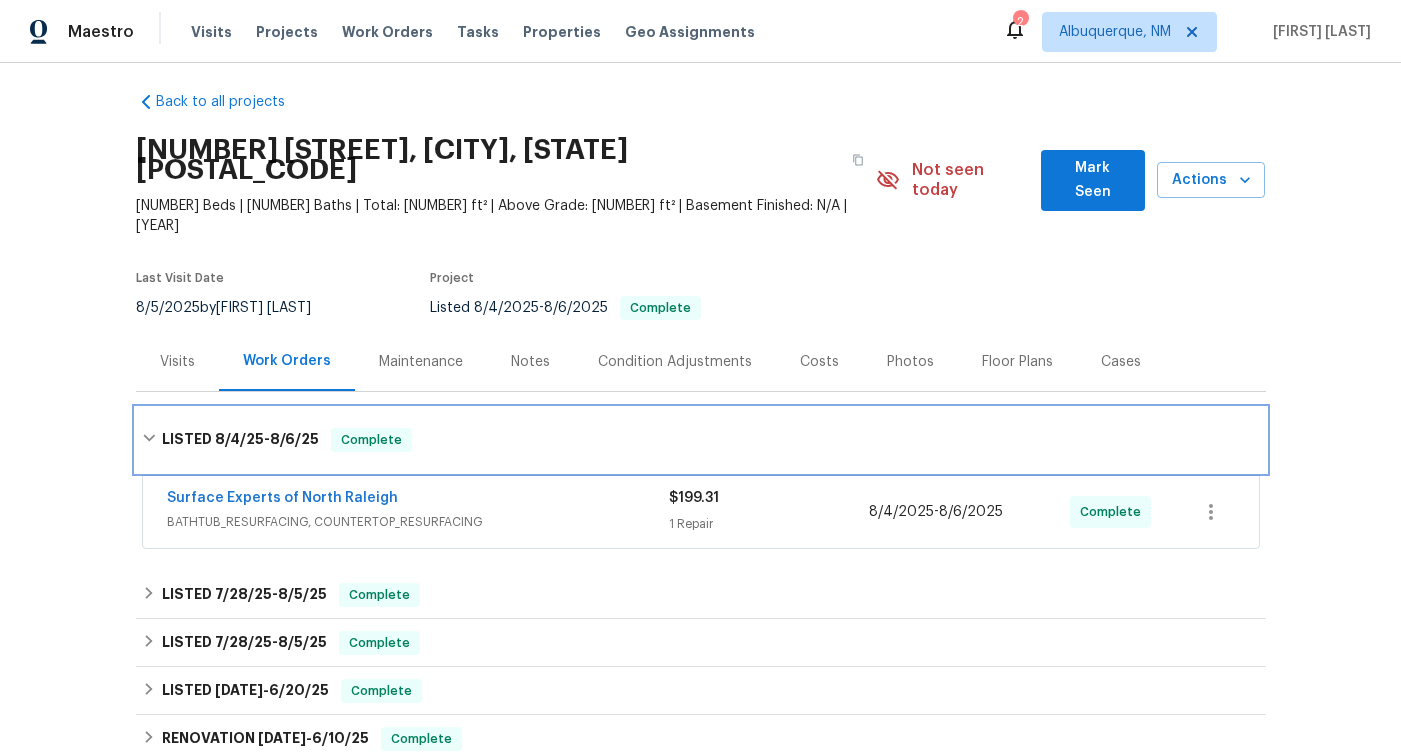 scroll, scrollTop: 132, scrollLeft: 0, axis: vertical 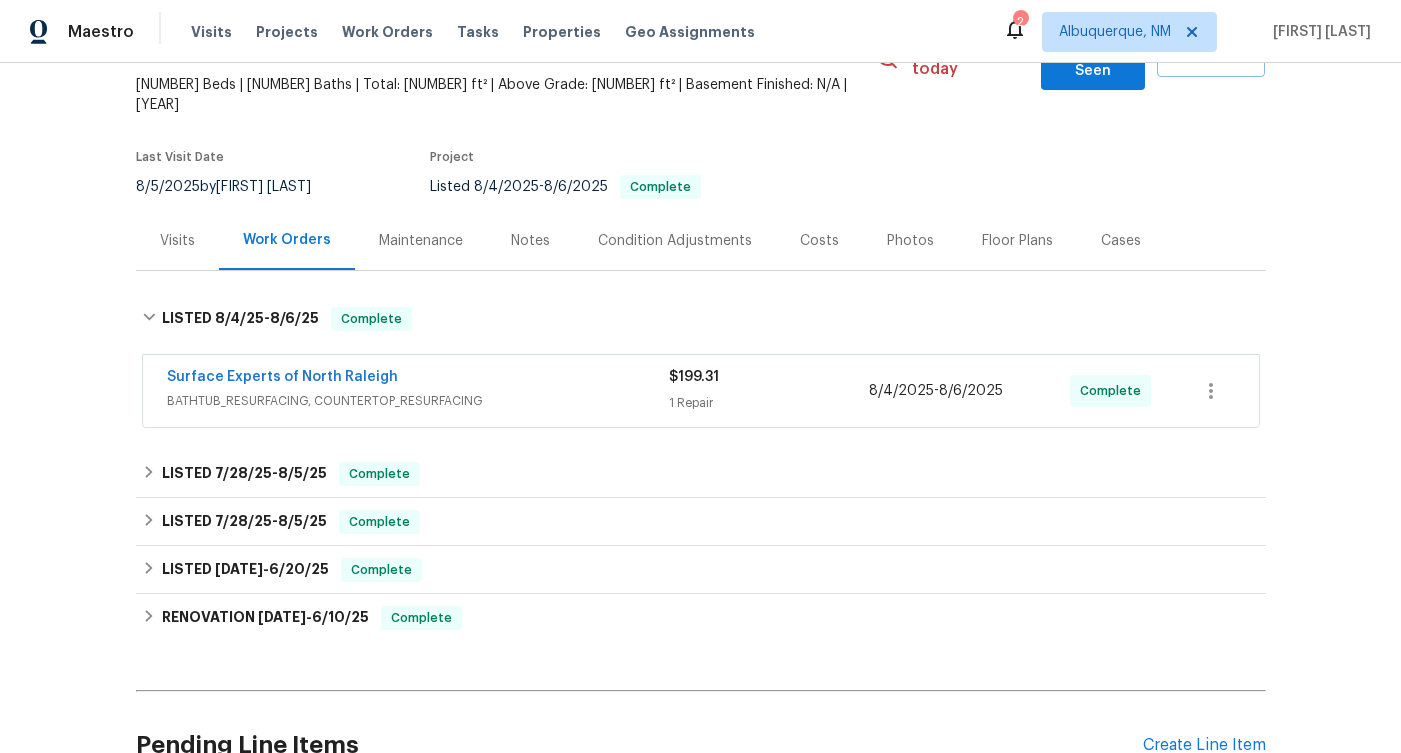 click on "Surface Experts of North Raleigh" at bounding box center (418, 379) 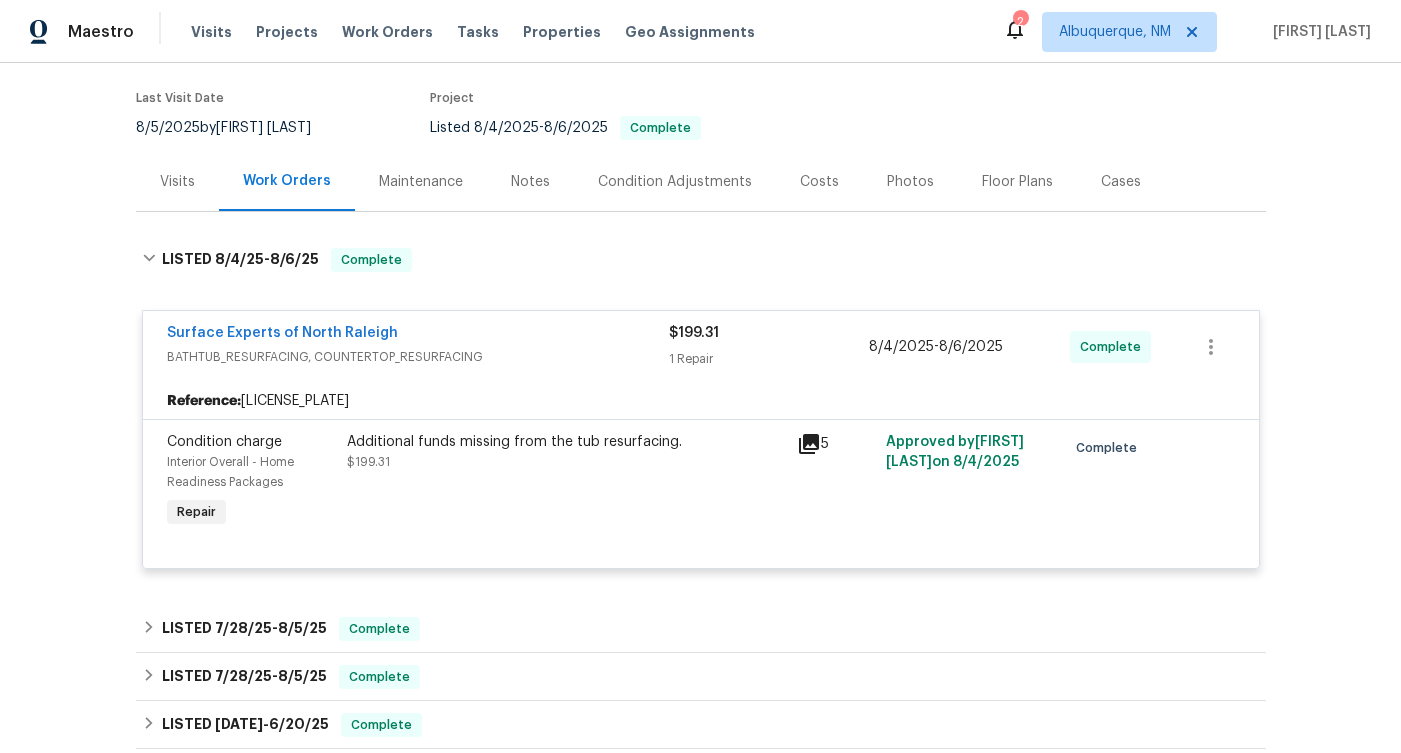 scroll, scrollTop: 194, scrollLeft: 0, axis: vertical 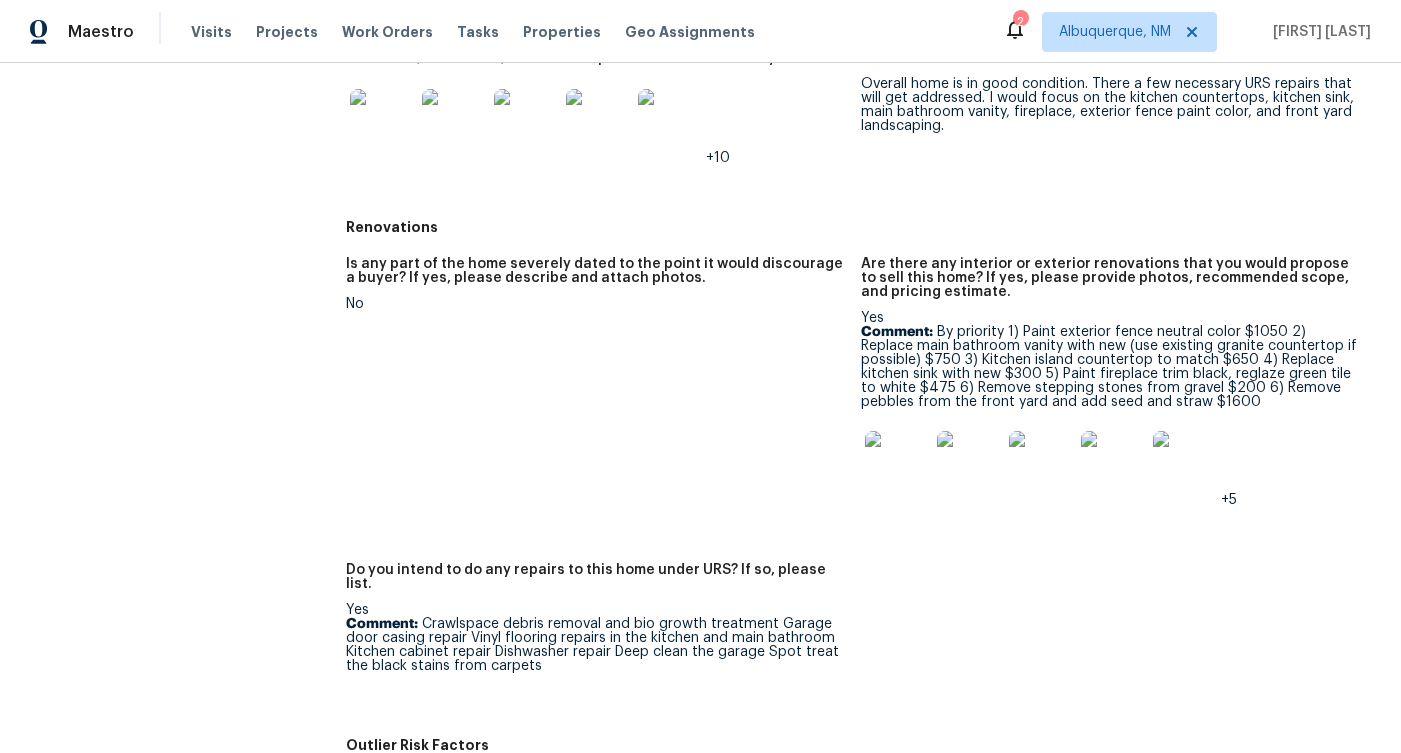 click at bounding box center (897, 463) 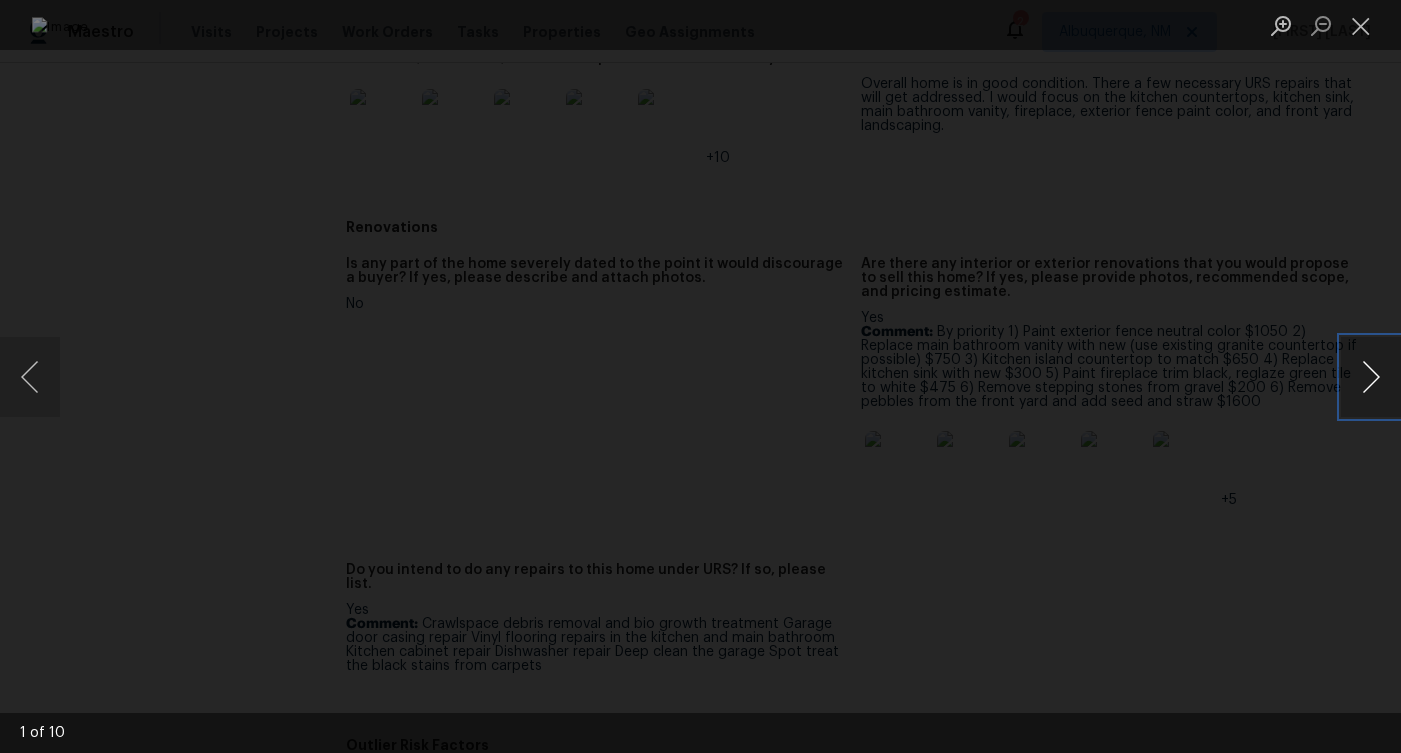 click at bounding box center [1371, 377] 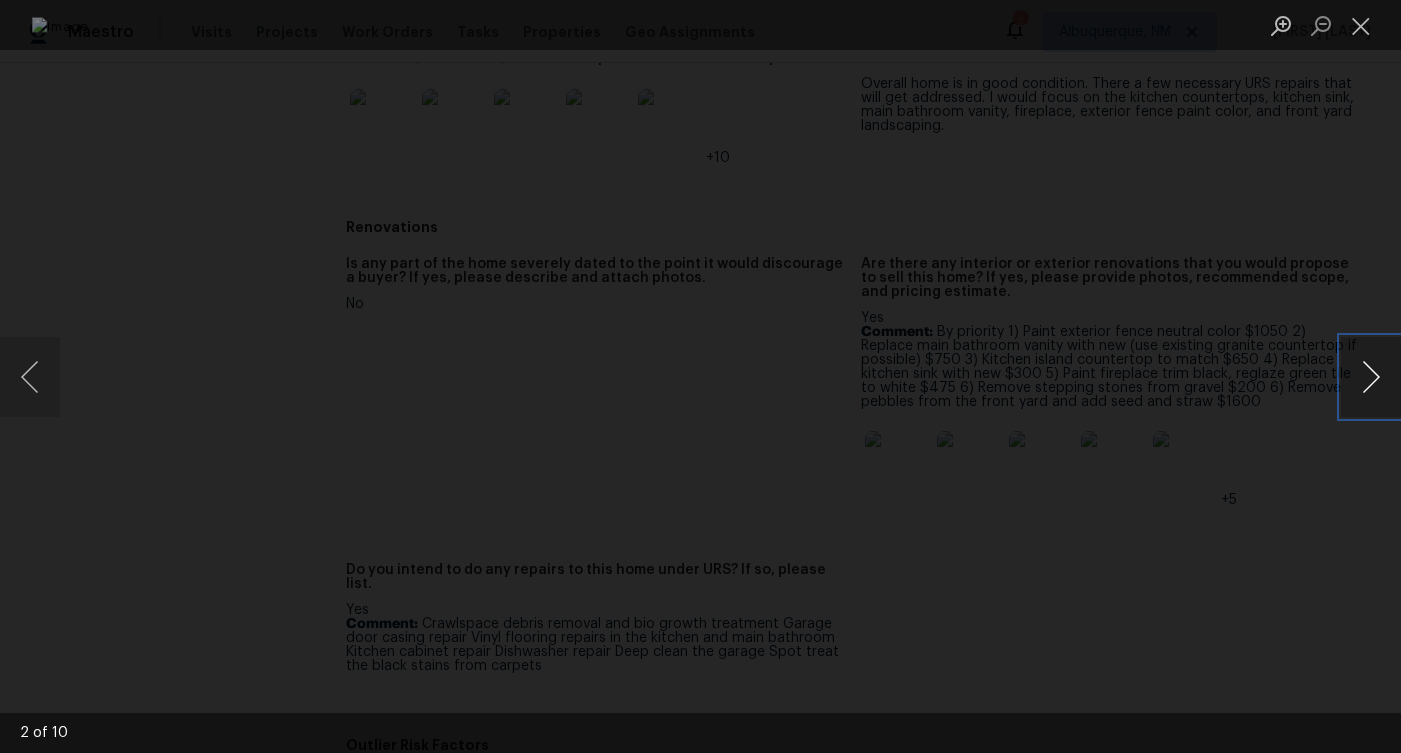 click at bounding box center [1371, 377] 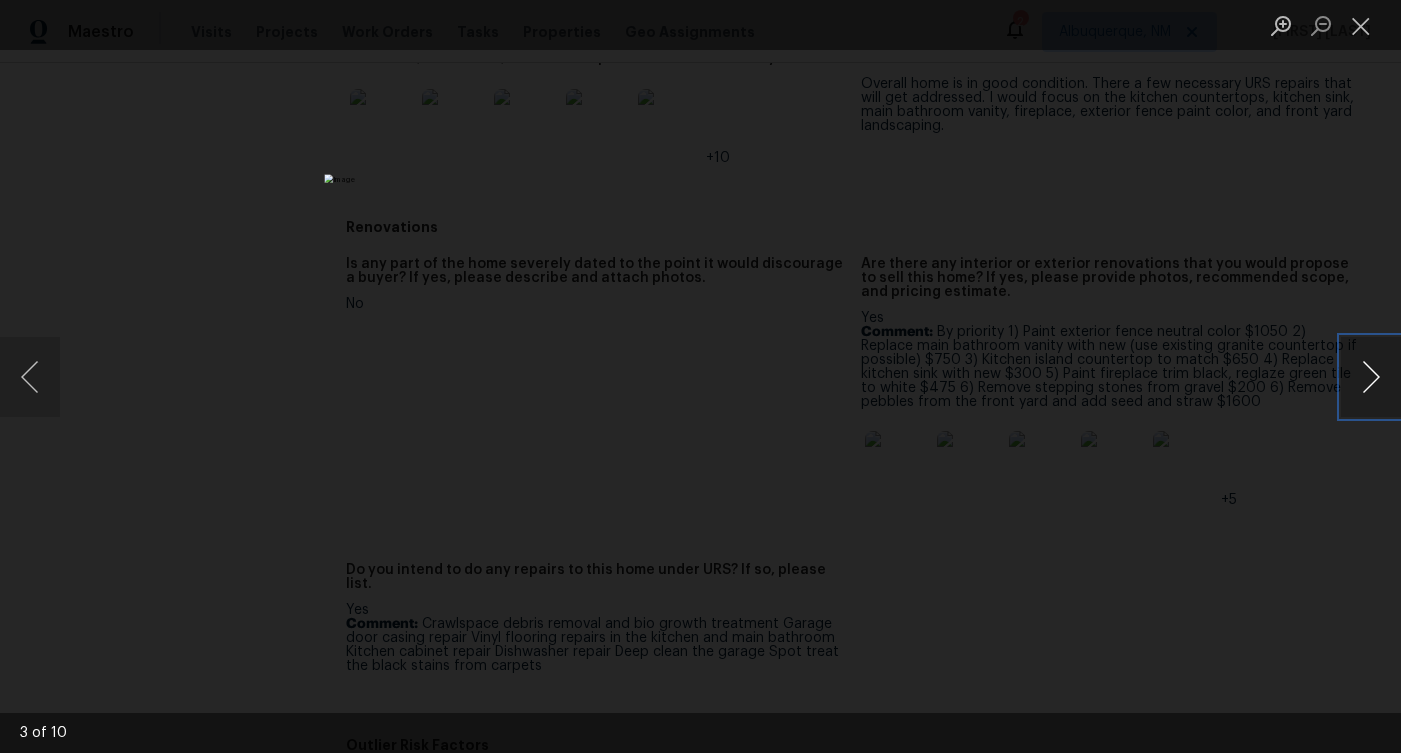 click at bounding box center [1371, 377] 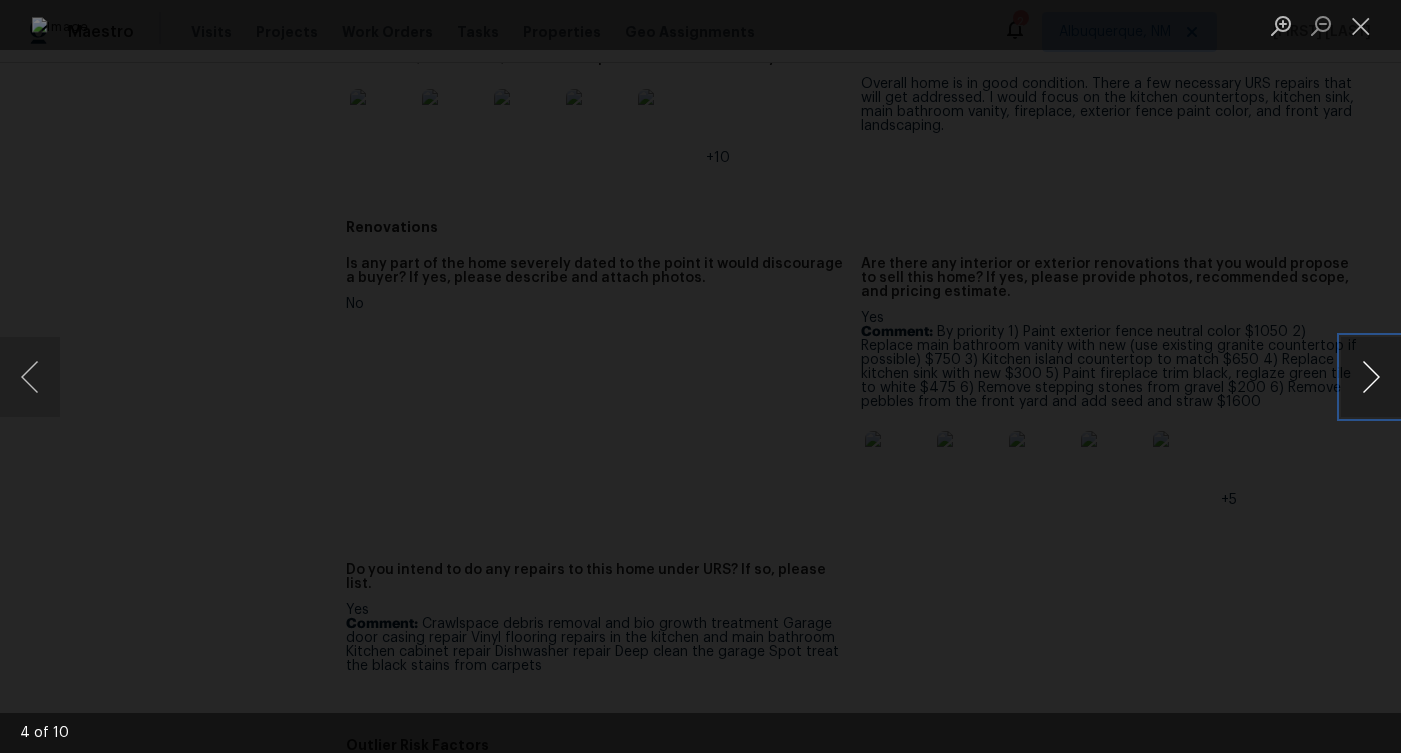 click at bounding box center (1371, 377) 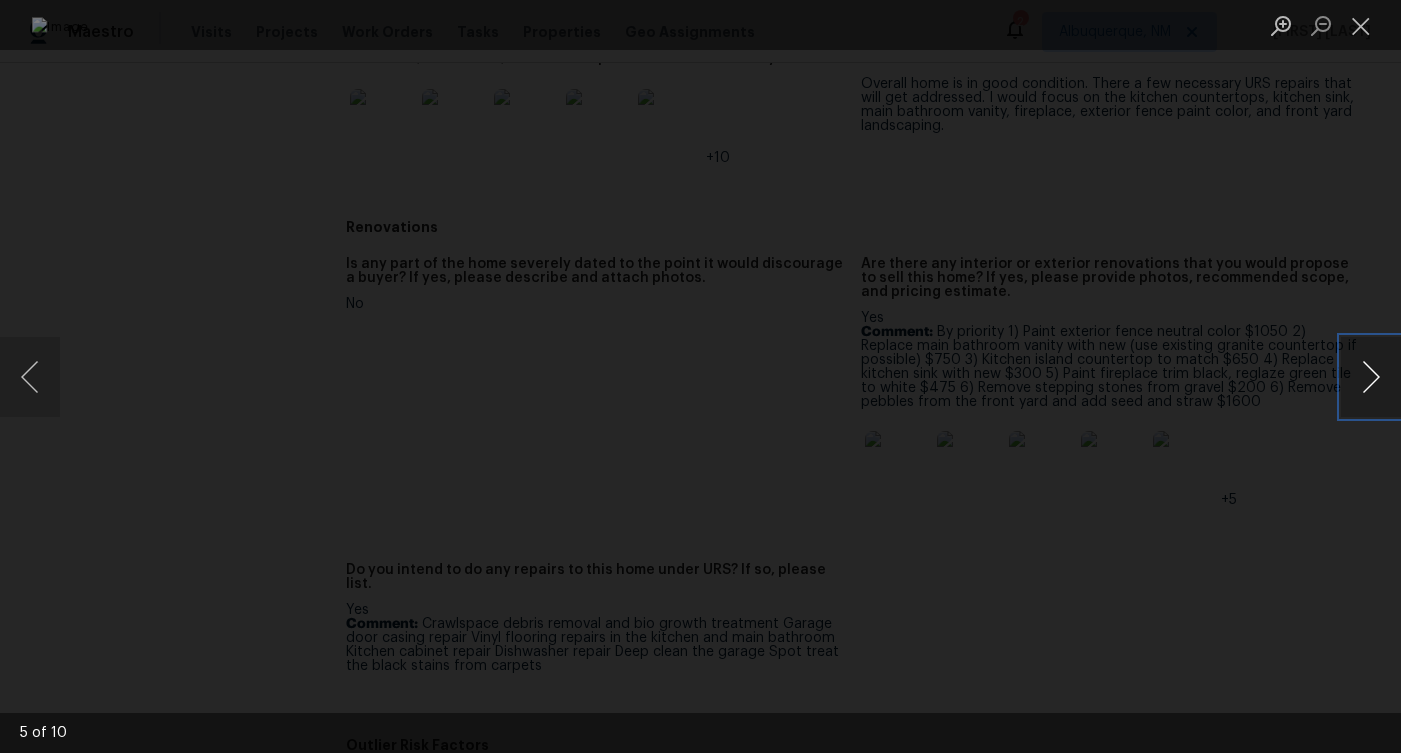 click at bounding box center (1371, 377) 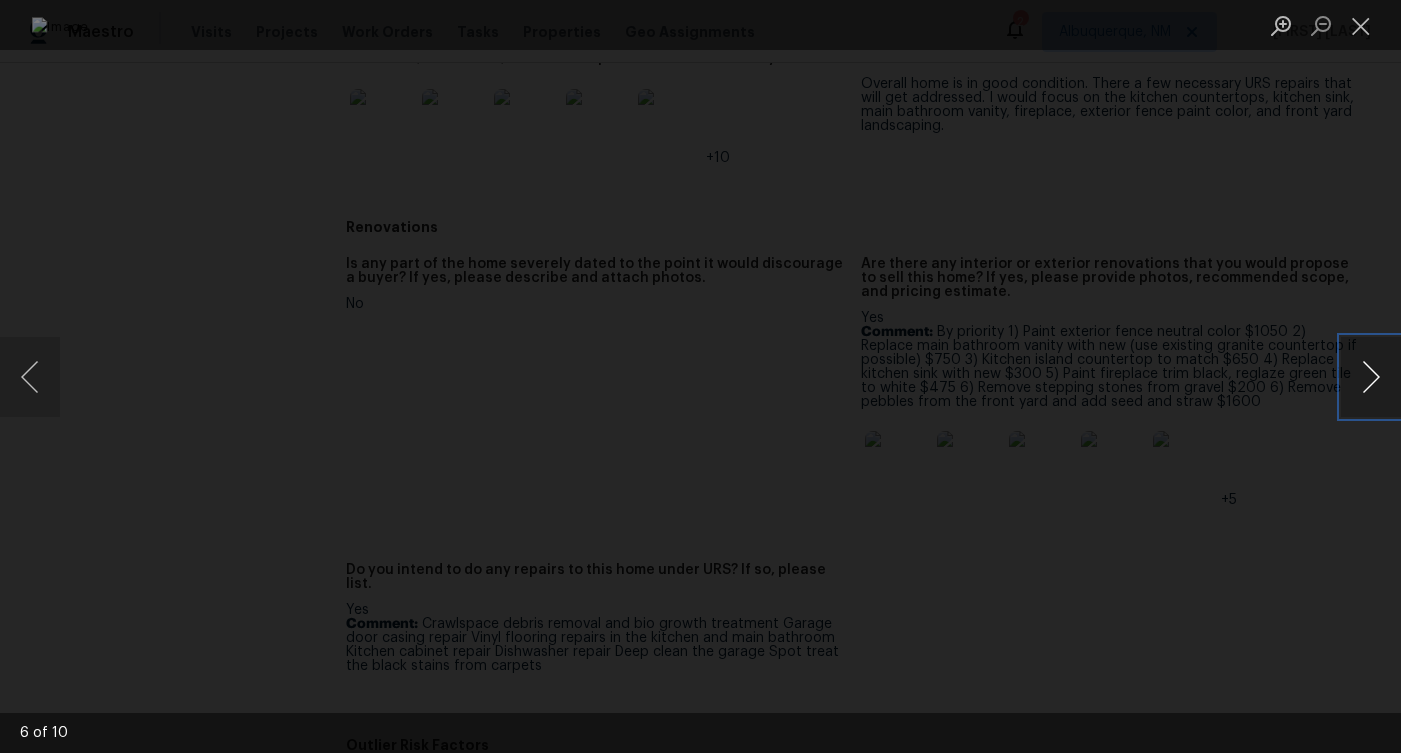 click at bounding box center [1371, 377] 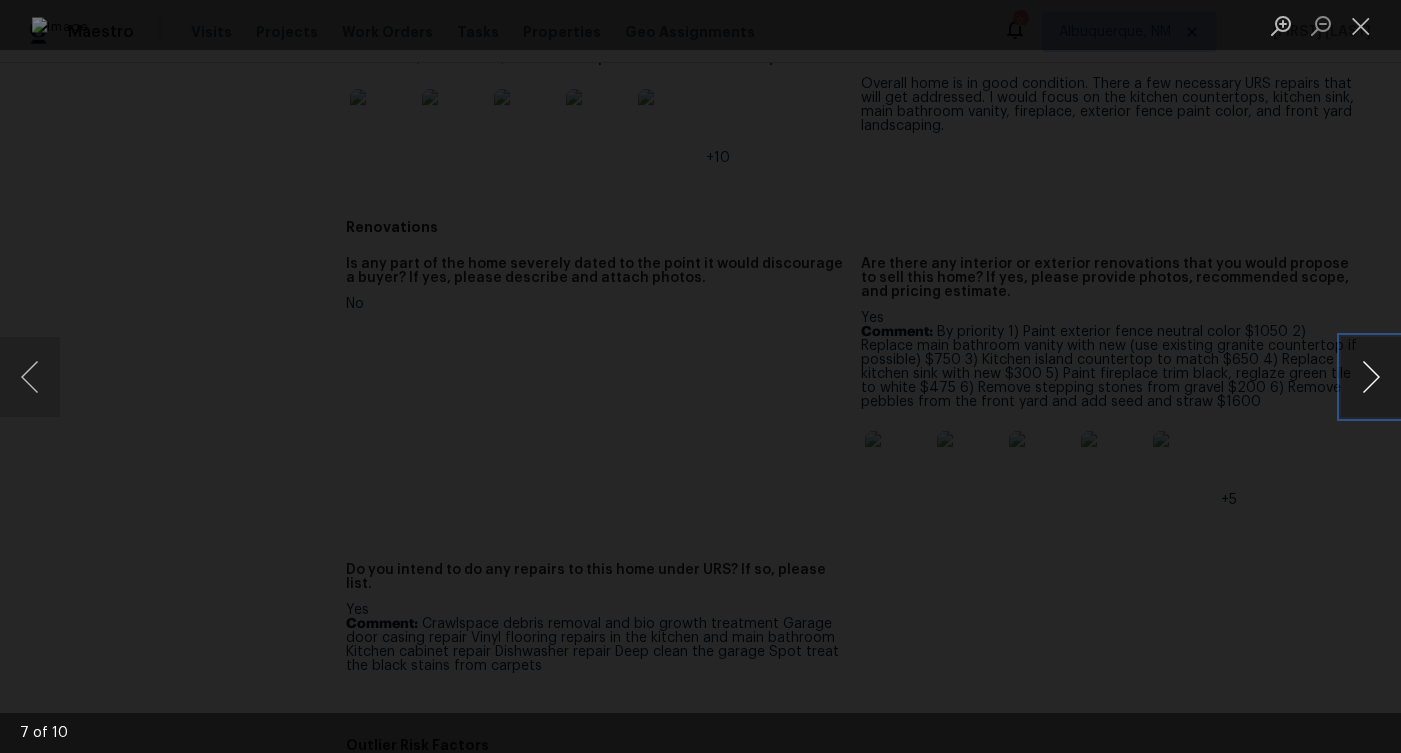 click at bounding box center [1371, 377] 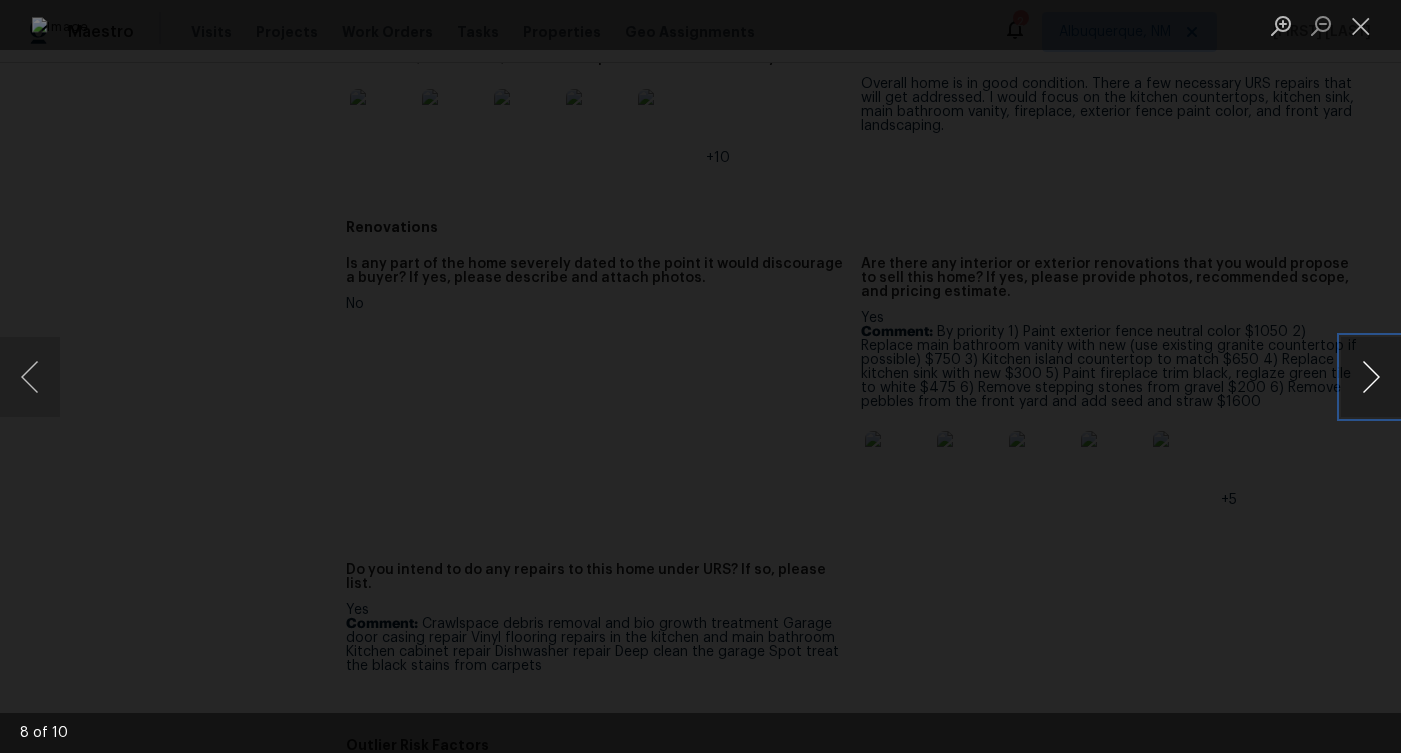 click at bounding box center [1371, 377] 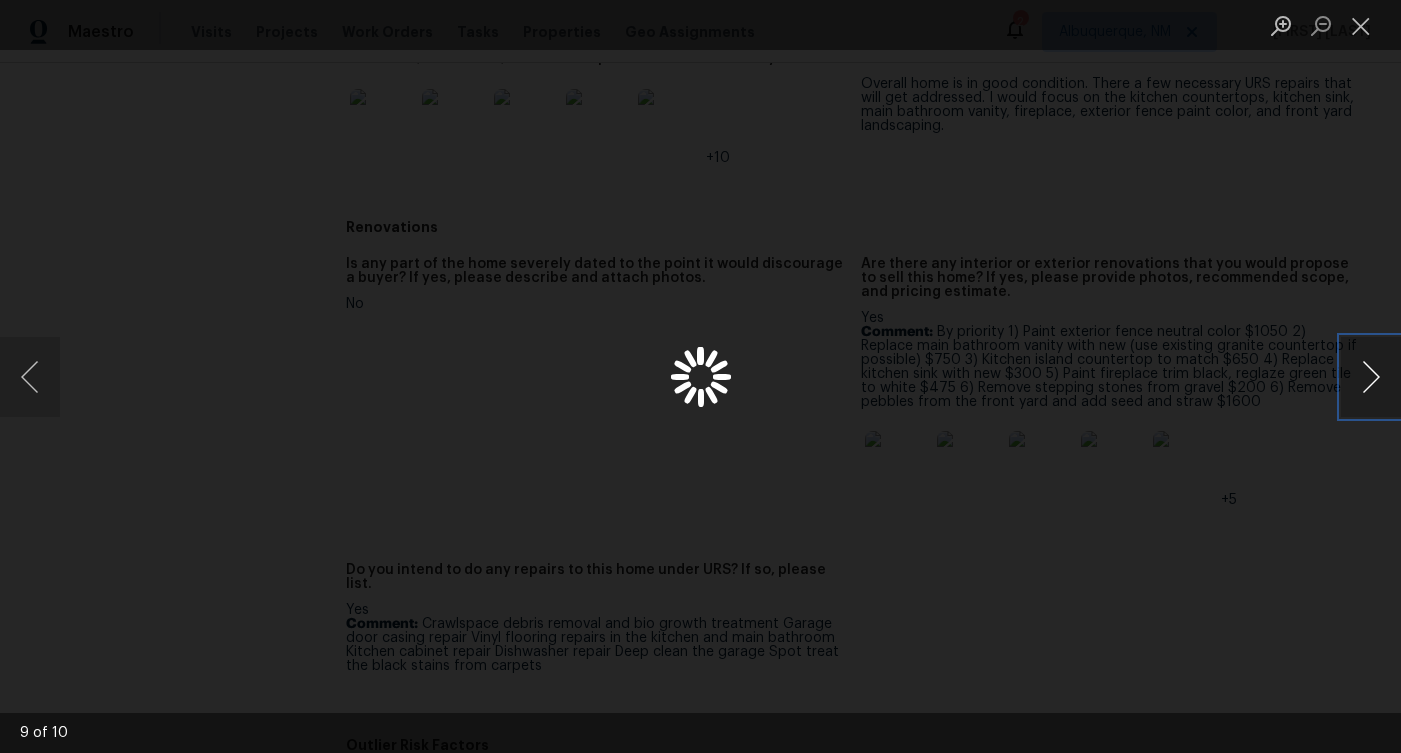 type 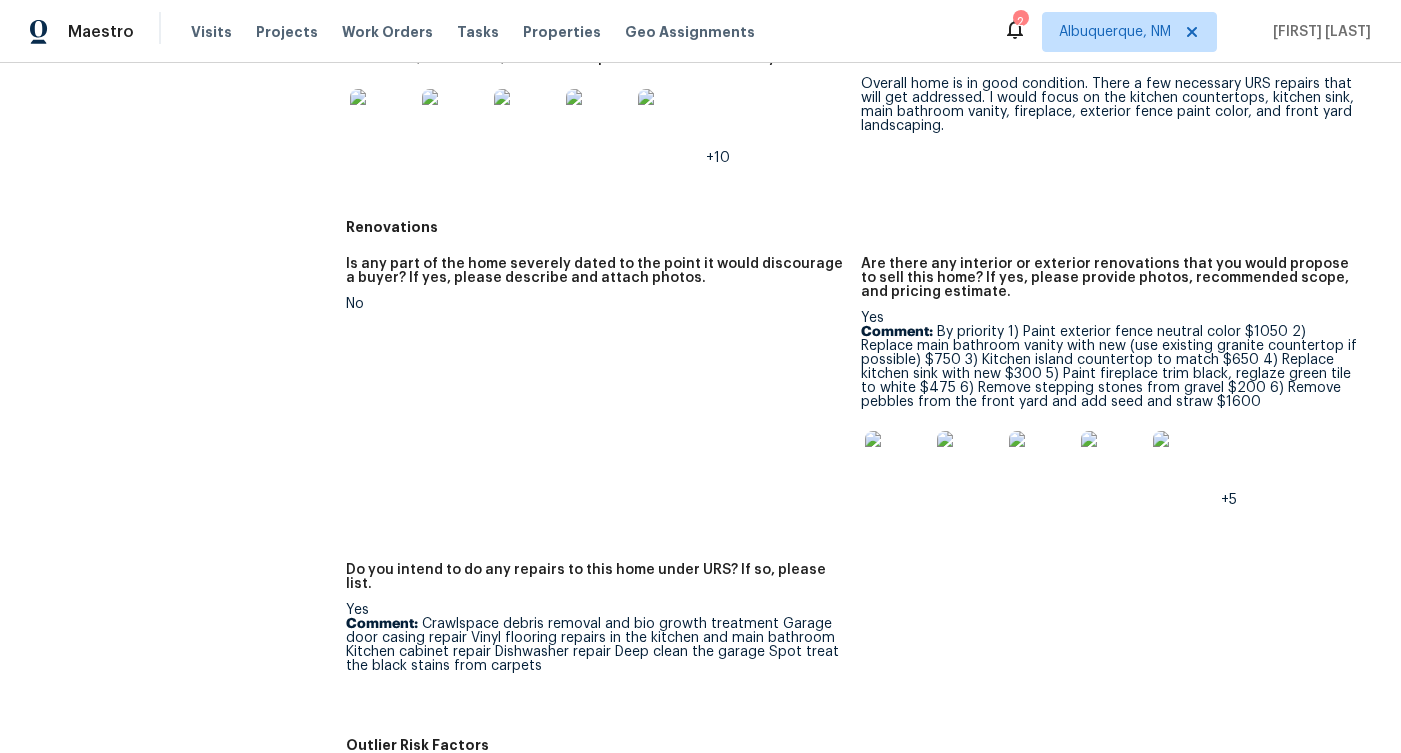 scroll, scrollTop: 0, scrollLeft: 0, axis: both 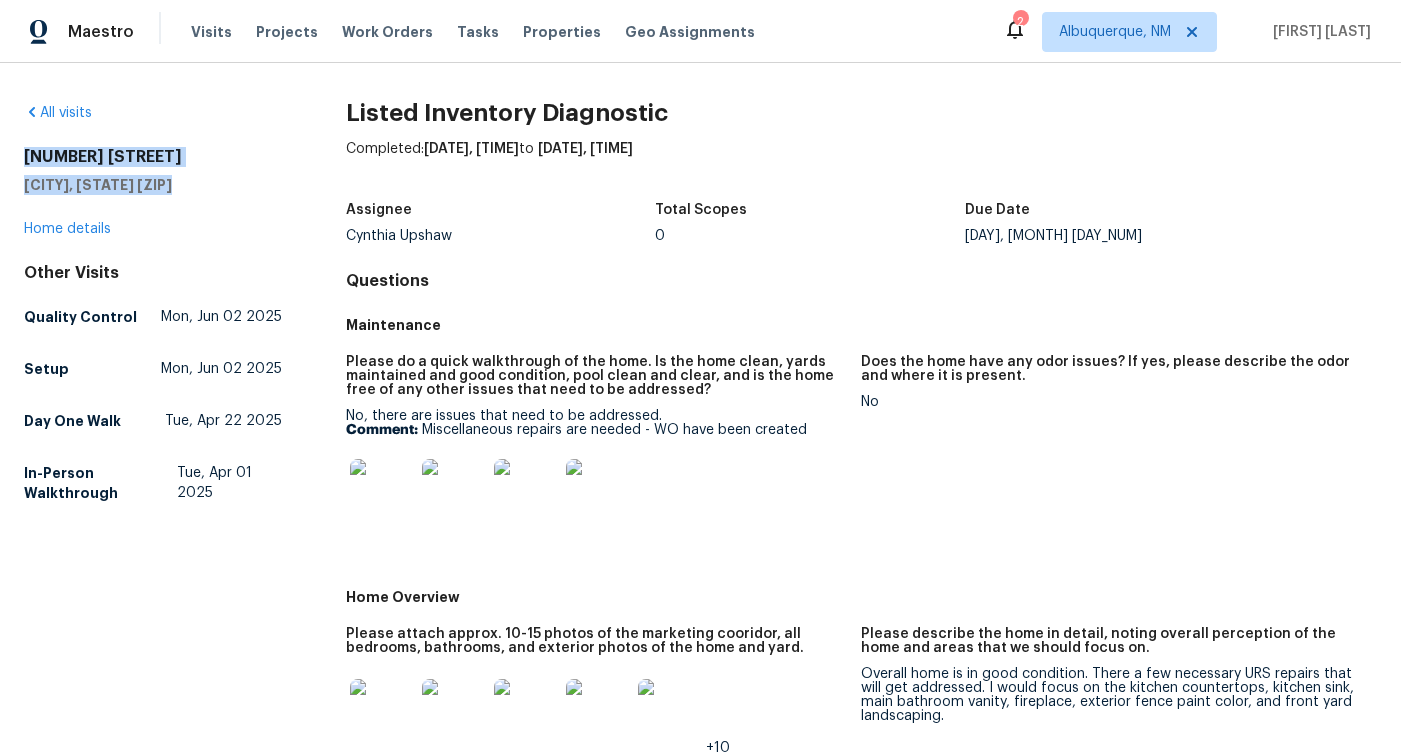 drag, startPoint x: 186, startPoint y: 188, endPoint x: 24, endPoint y: 155, distance: 165.32695 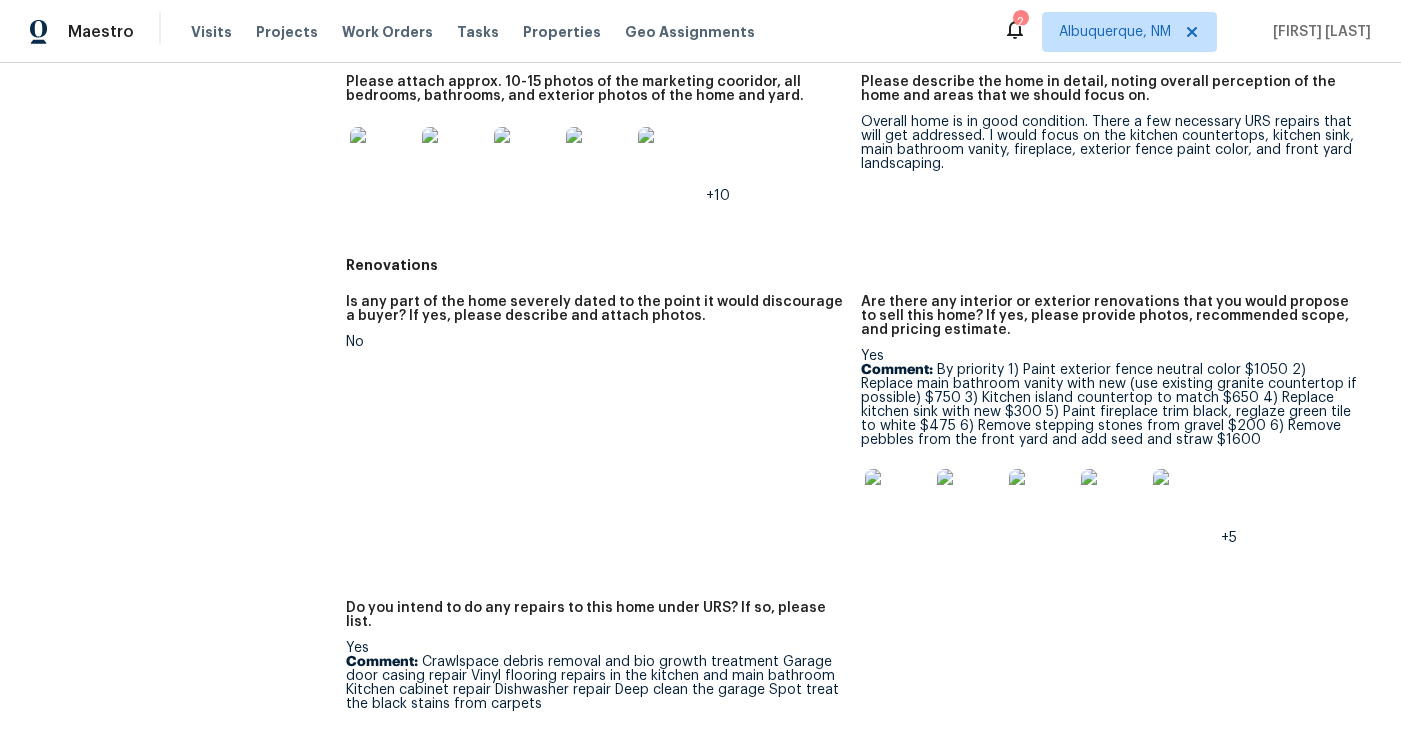 scroll, scrollTop: 611, scrollLeft: 0, axis: vertical 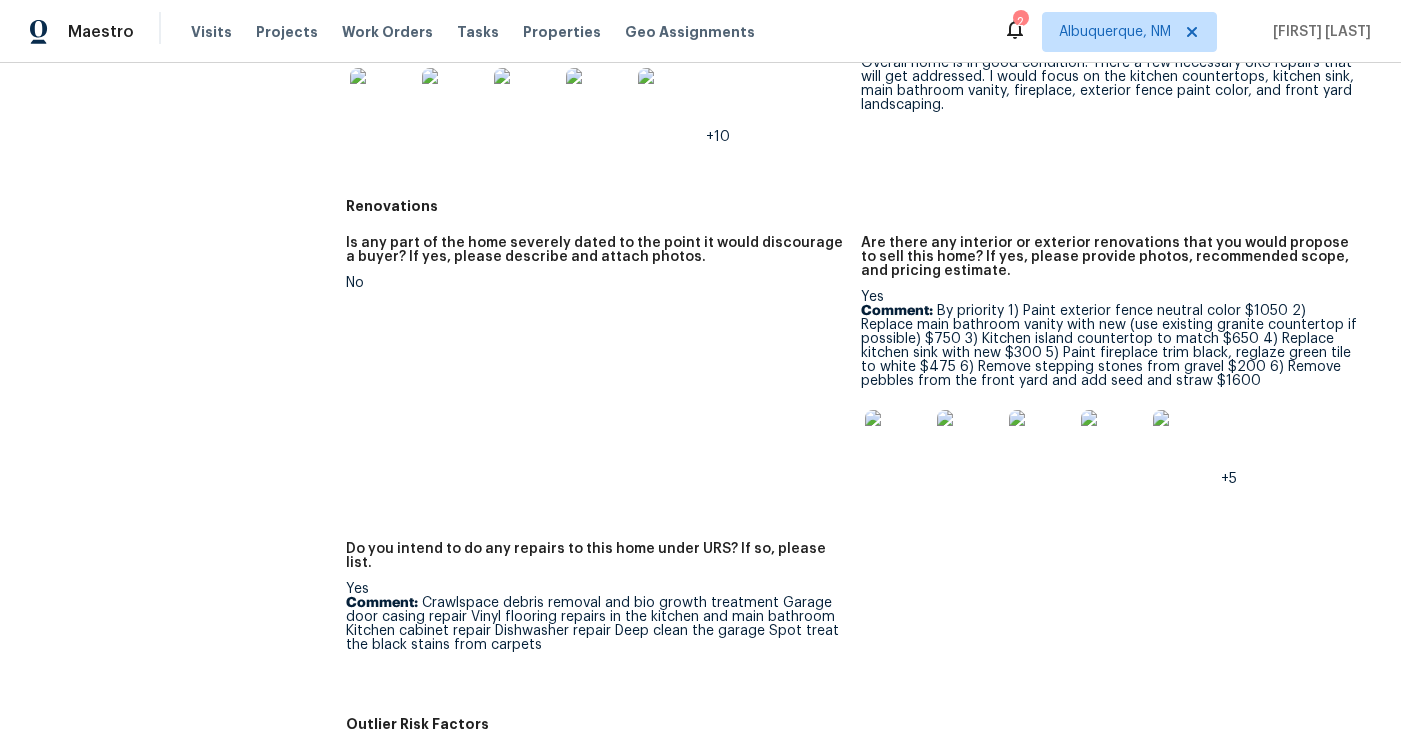 click at bounding box center (897, 442) 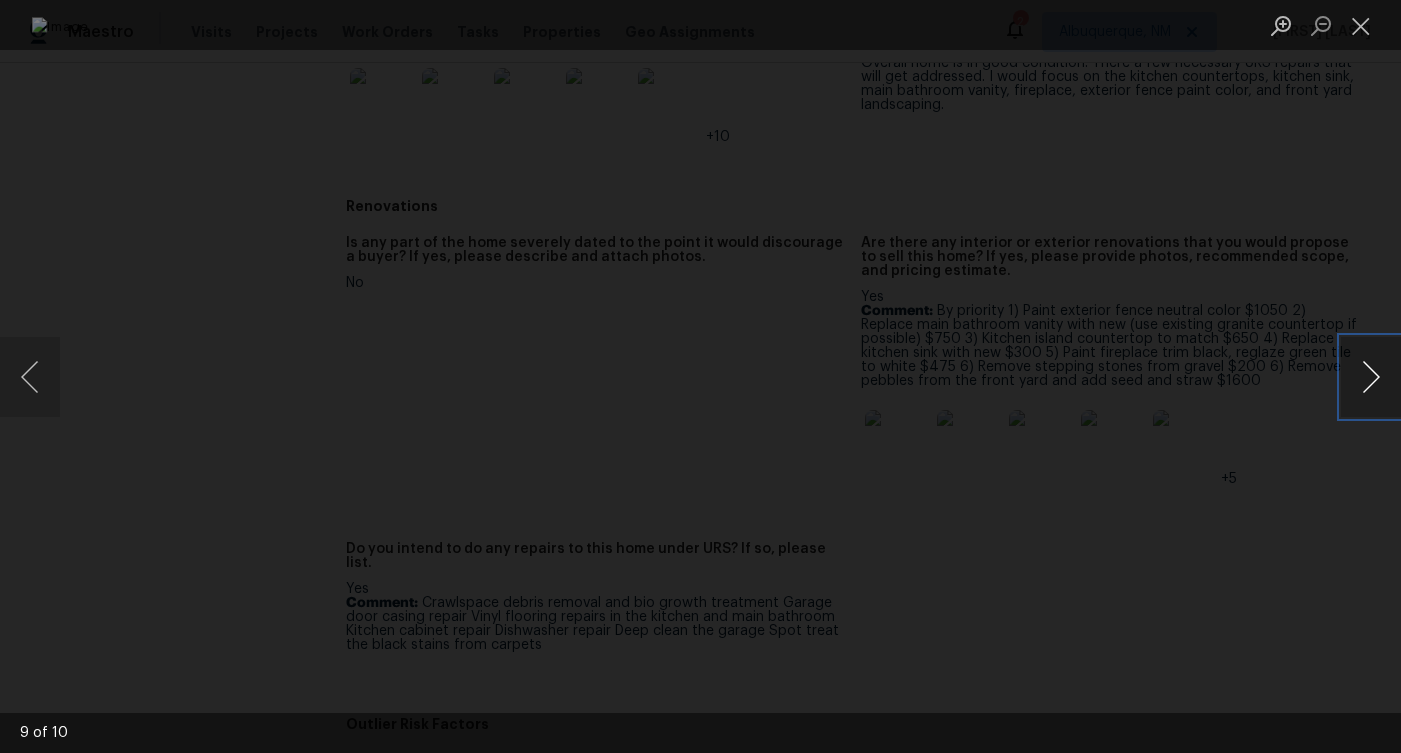 click at bounding box center (1371, 377) 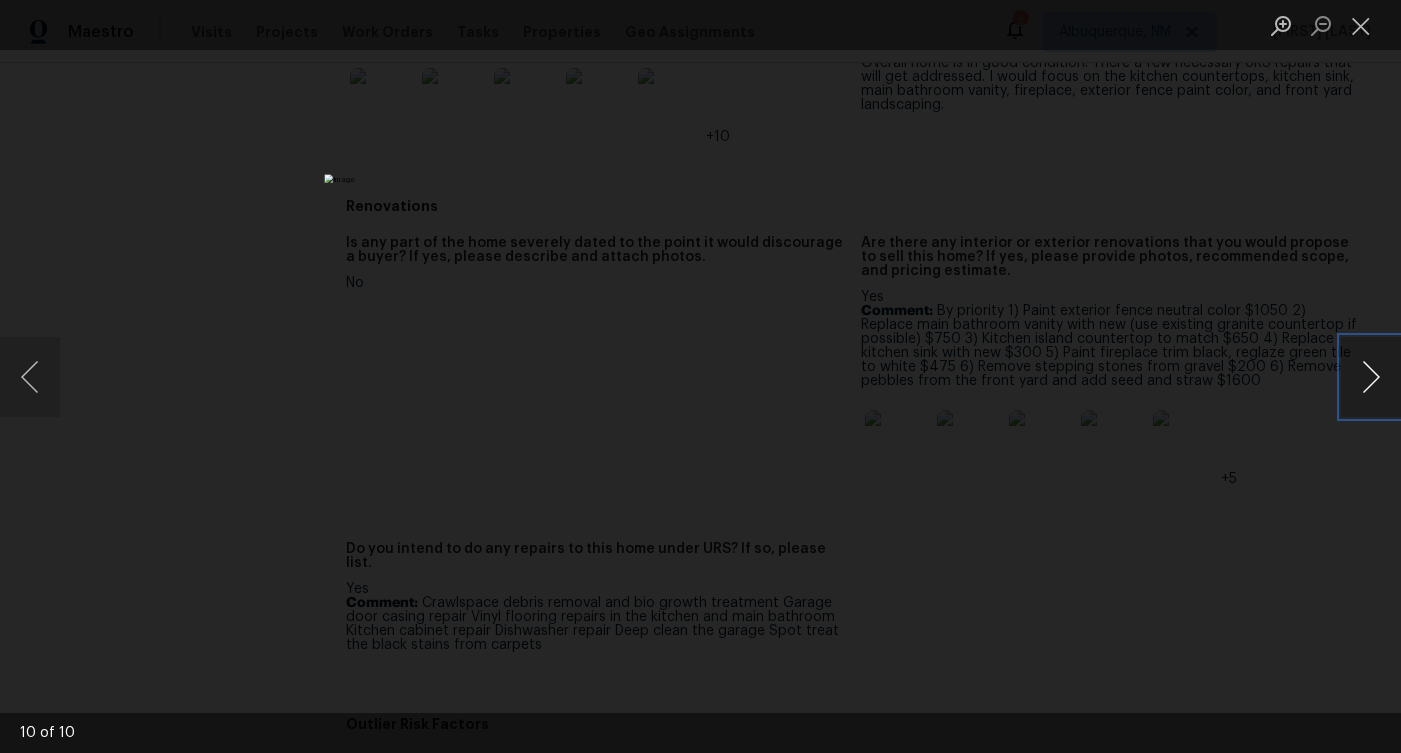 click at bounding box center (1371, 377) 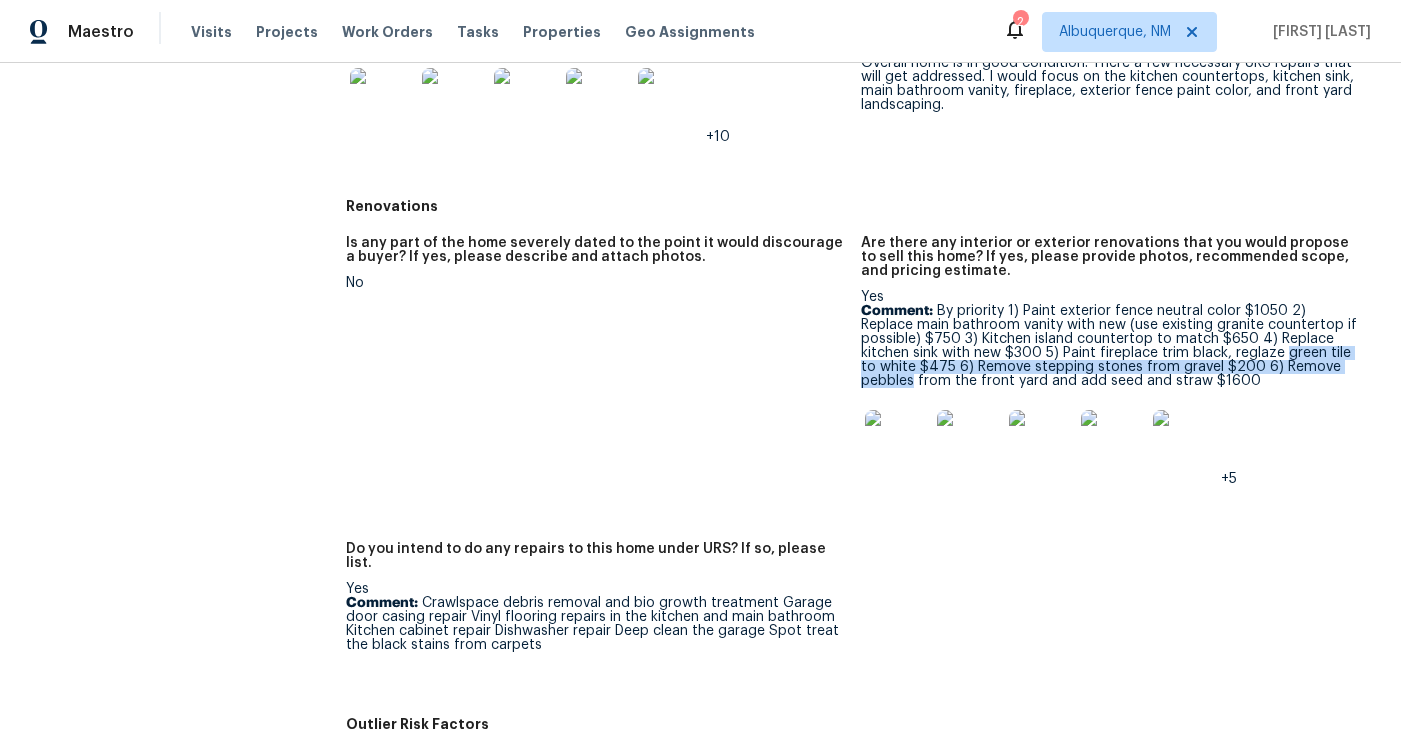 drag, startPoint x: 1206, startPoint y: 352, endPoint x: 1287, endPoint y: 367, distance: 82.37718 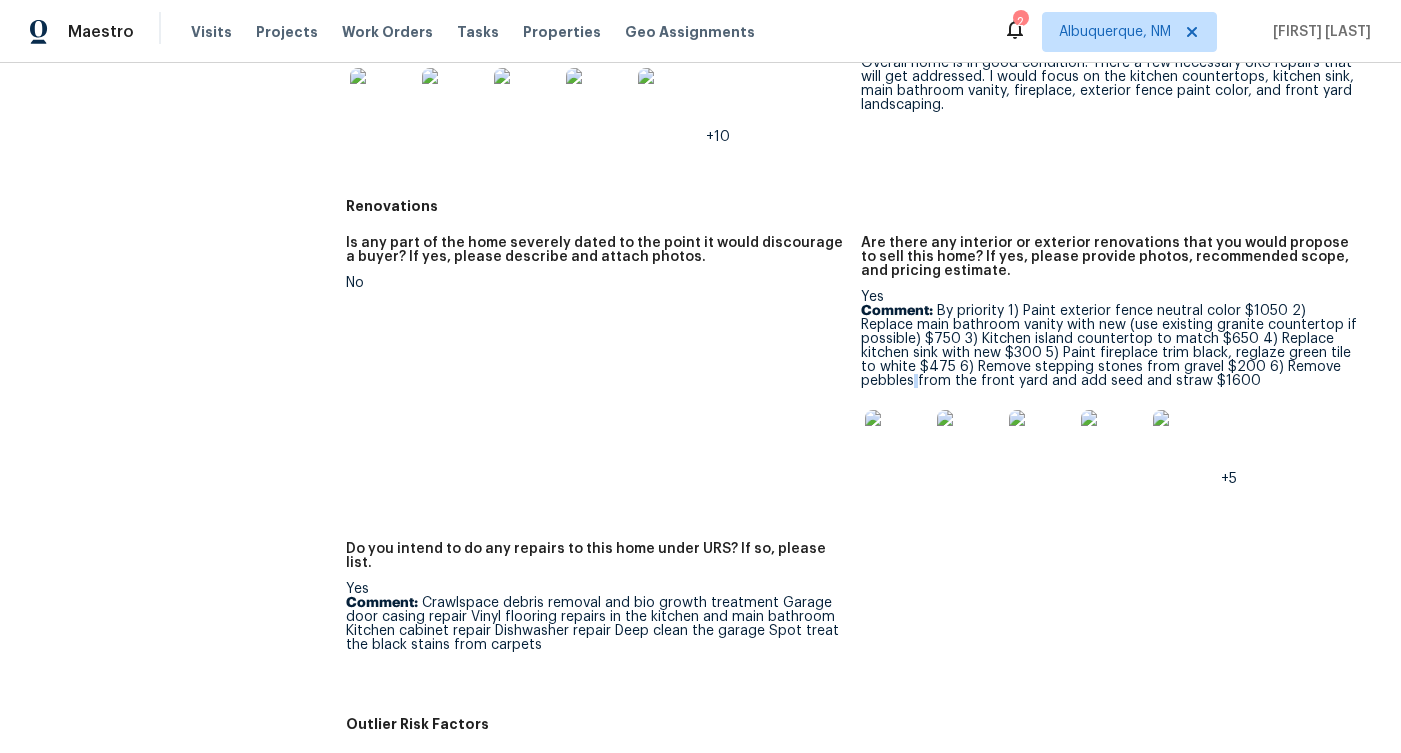 click on "Comment:   By priority
1) Paint exterior fence neutral color $1050
2) Replace main bathroom vanity with new (use existing granite countertop if possible) $750
3) Kitchen island countertop to match $650
4) Replace kitchen sink with new $300
5) Paint fireplace trim black, reglaze green tile to white $475
6) Remove stepping stones from gravel $200
6) Remove pebbles from the front yard and add seed and straw $1600" at bounding box center (1111, 346) 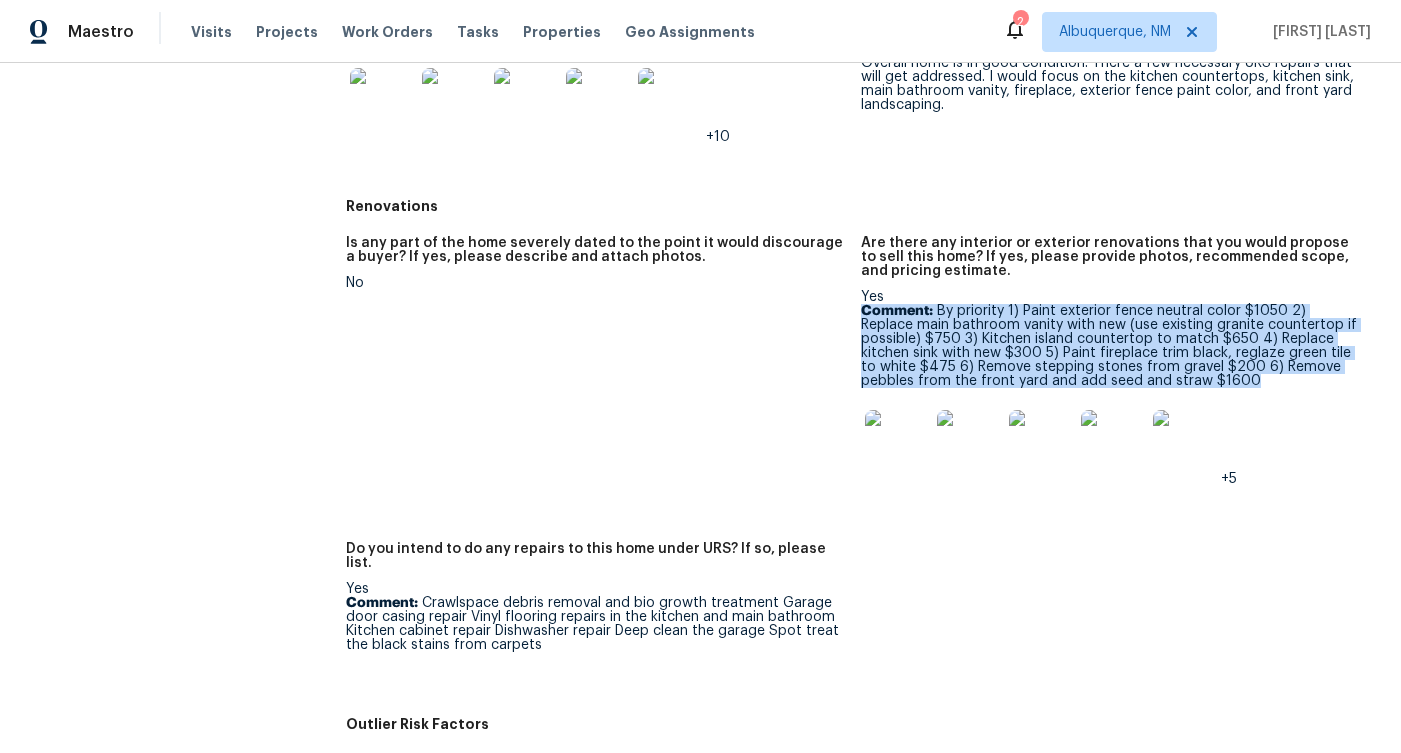click on "Comment:   By priority
1) Paint exterior fence neutral color $1050
2) Replace main bathroom vanity with new (use existing granite countertop if possible) $750
3) Kitchen island countertop to match $650
4) Replace kitchen sink with new $300
5) Paint fireplace trim black, reglaze green tile to white $475
6) Remove stepping stones from gravel $200
6) Remove pebbles from the front yard and add seed and straw $1600" at bounding box center (1111, 346) 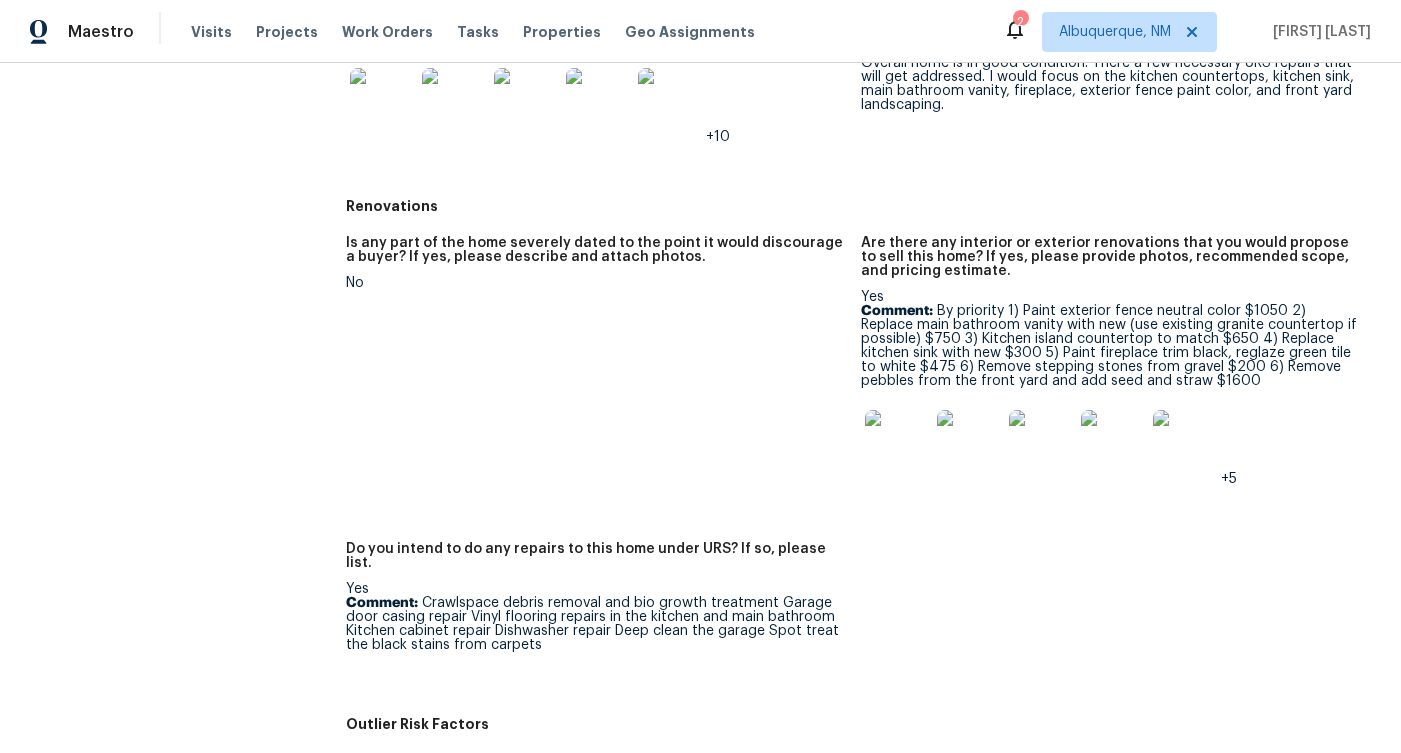 click on "Yes Comment:   By priority
1) Paint exterior fence neutral color $1050
2) Replace main bathroom vanity with new (use existing granite countertop if possible) $750
3) Kitchen island countertop to match $650
4) Replace kitchen sink with new $300
5) Paint fireplace trim black, reglaze green tile to white $475
6) Remove stepping stones from gravel $200
6) Remove pebbles from the front yard and add seed and straw $1600  +5" at bounding box center [1111, 388] 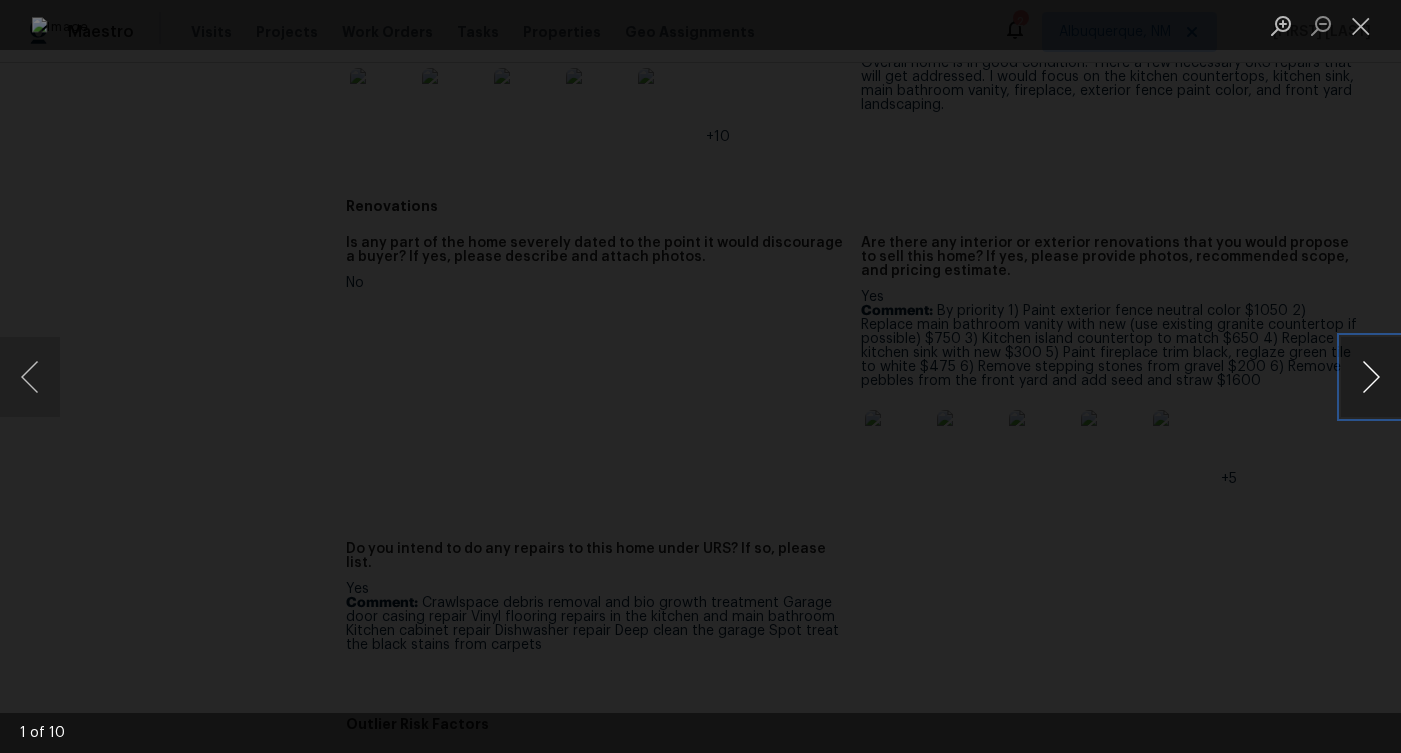 click at bounding box center [1371, 377] 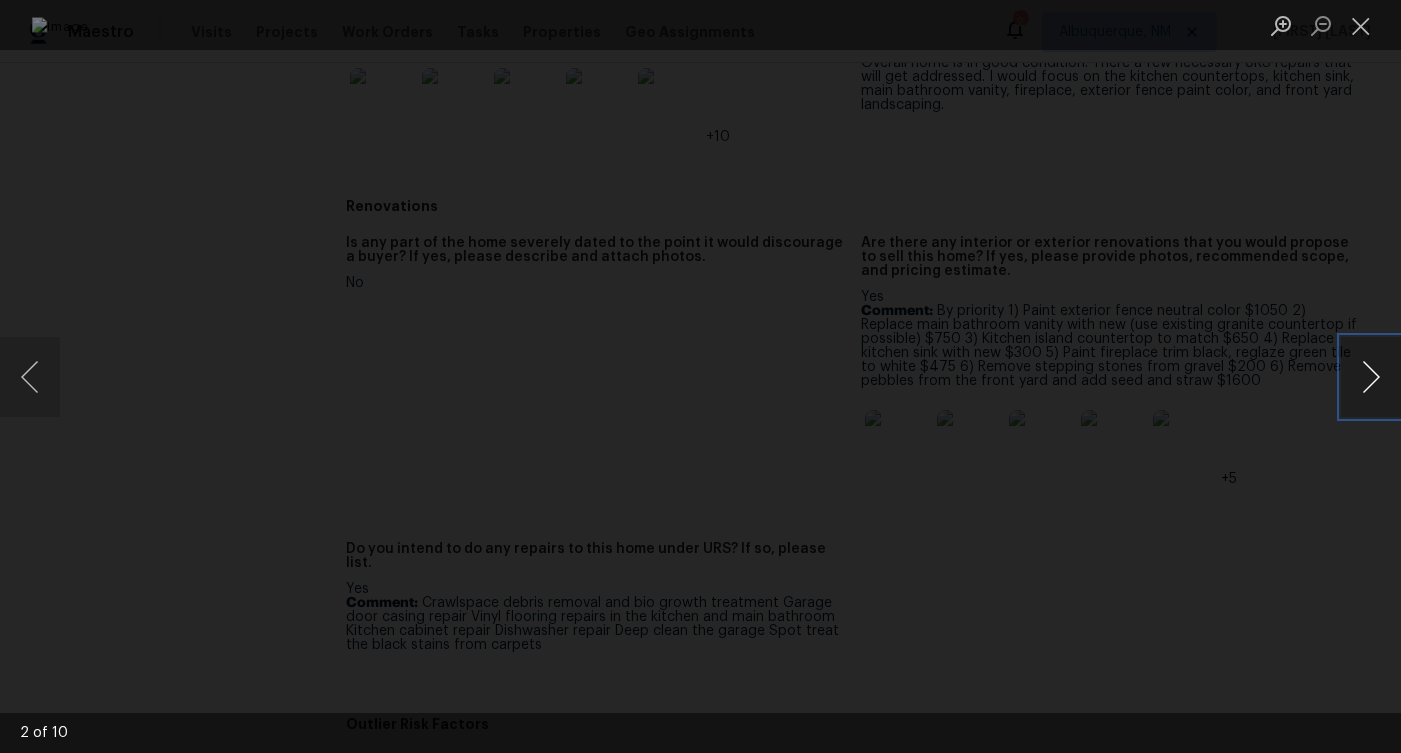 click at bounding box center [1371, 377] 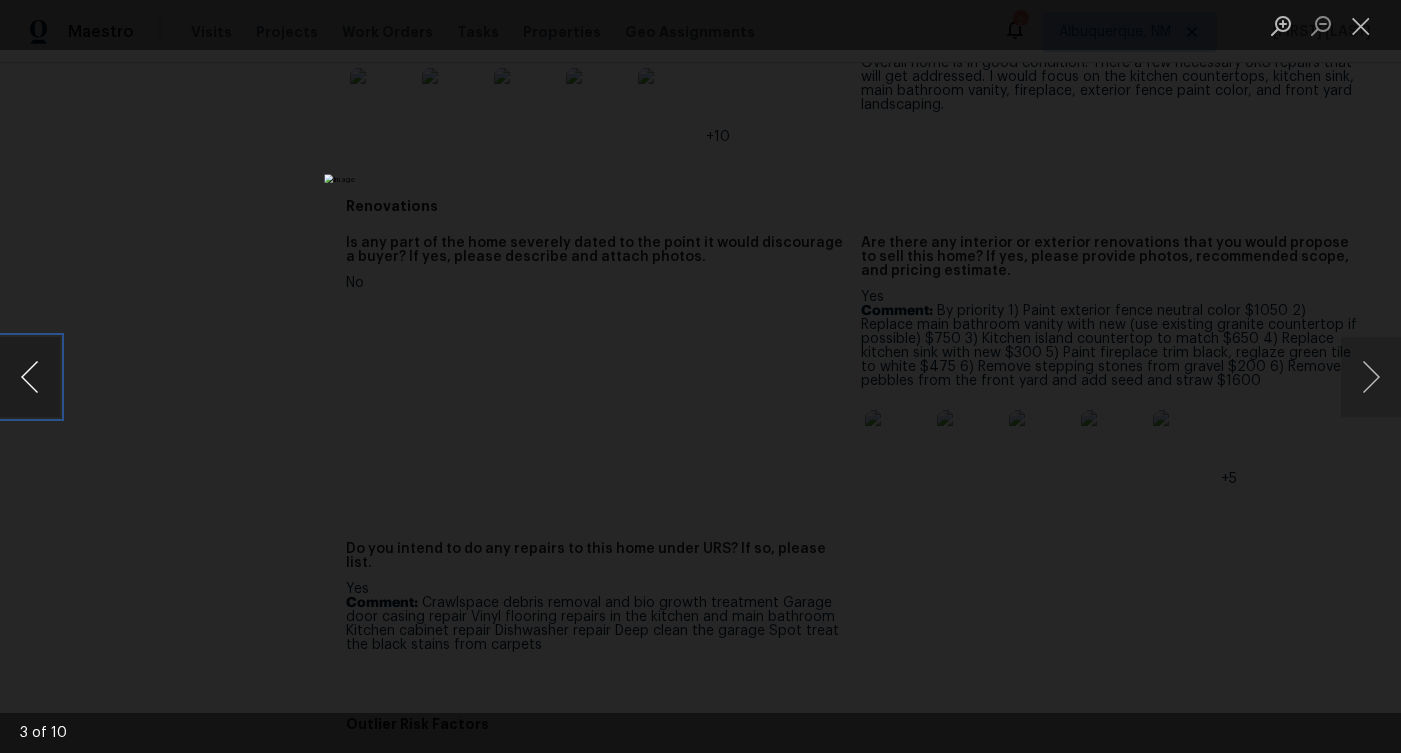 click at bounding box center (30, 377) 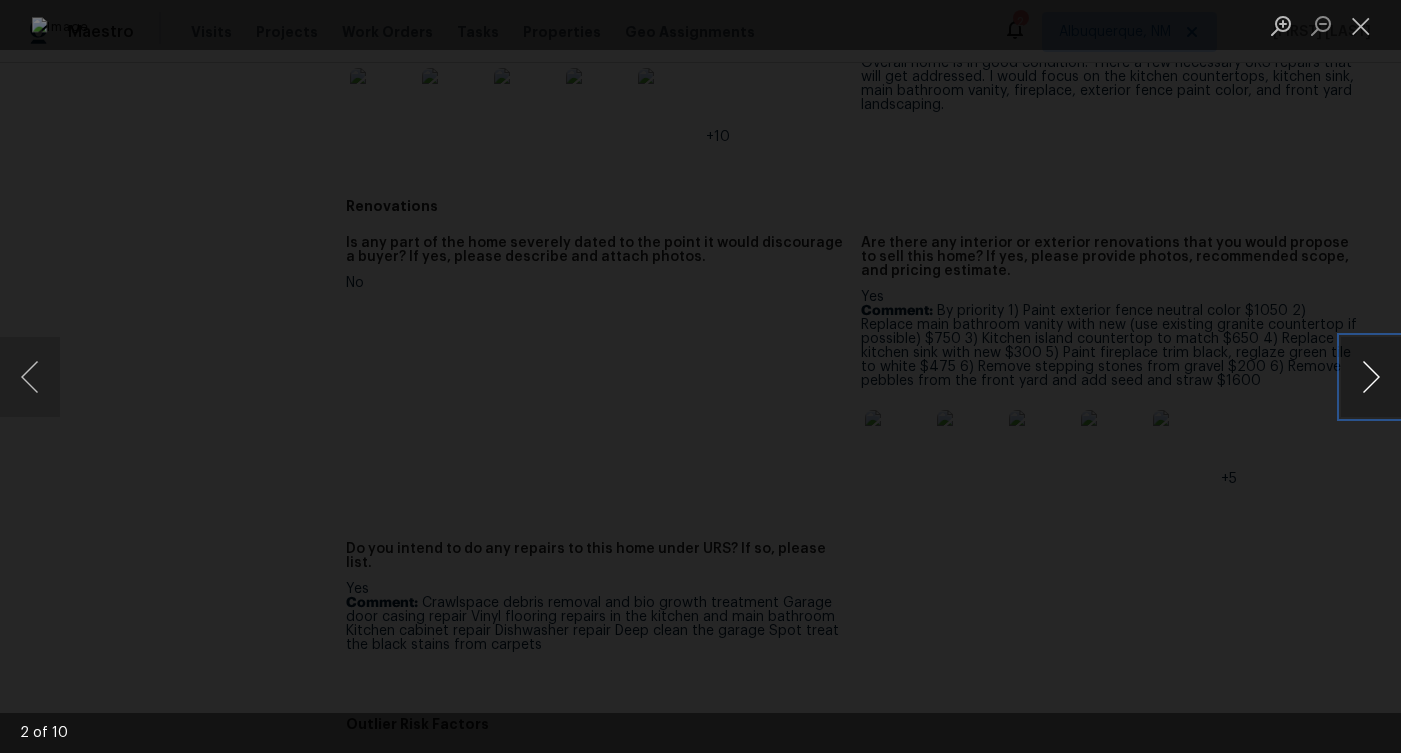click at bounding box center (1371, 377) 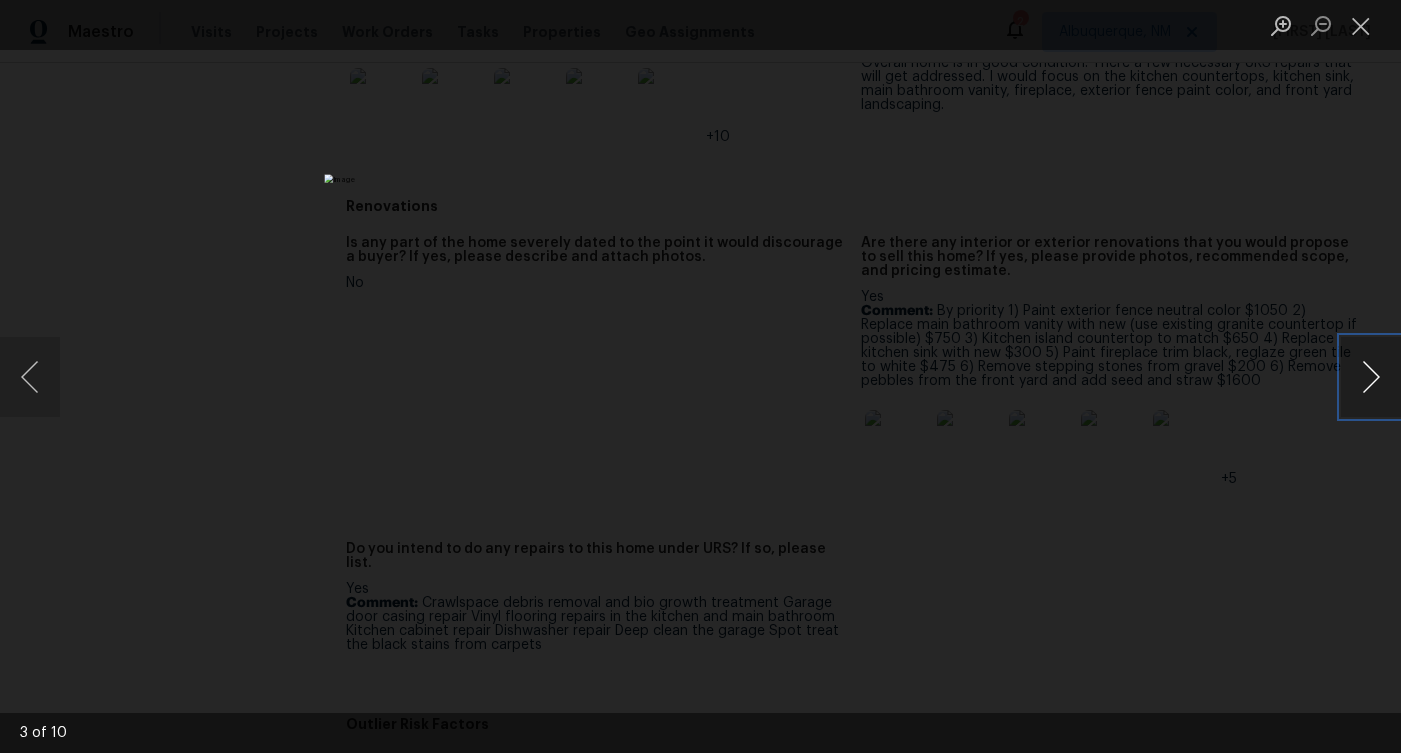 click at bounding box center [1371, 377] 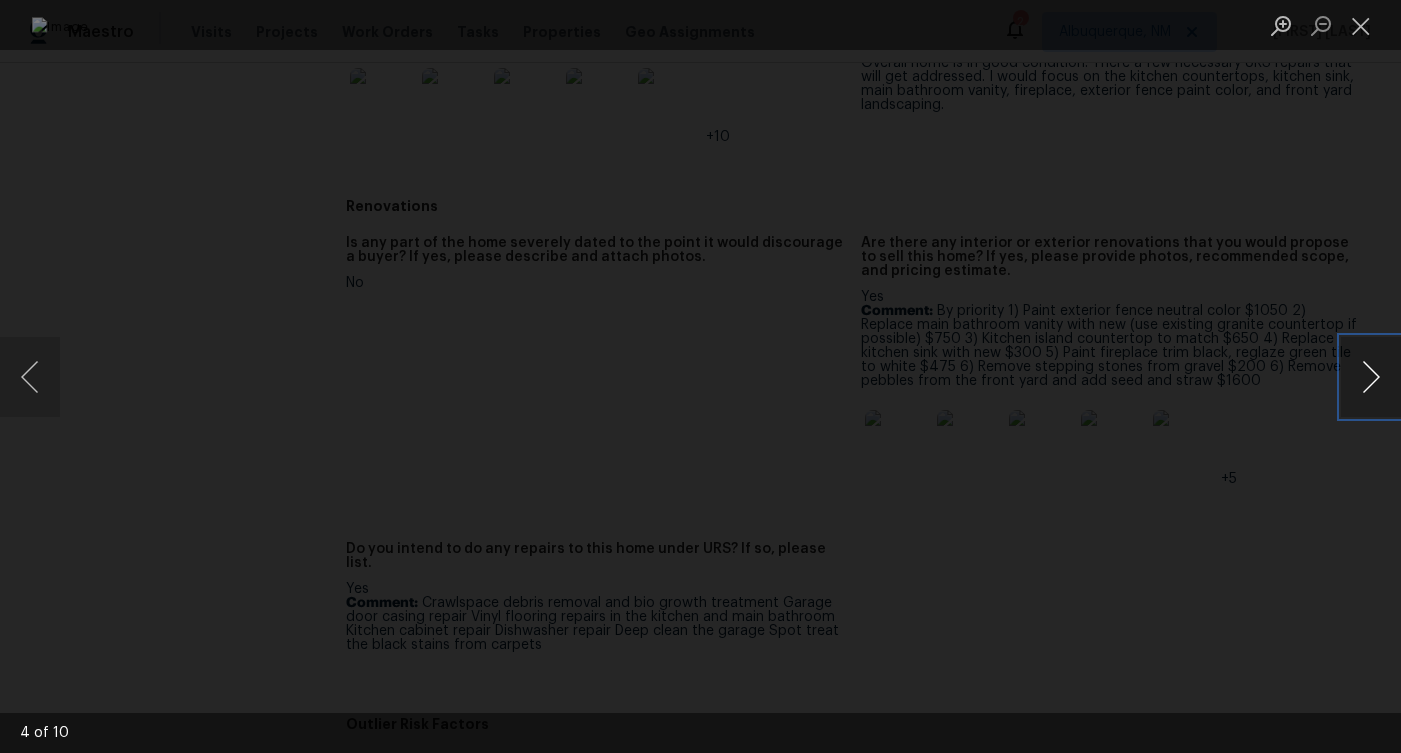 click at bounding box center [1371, 377] 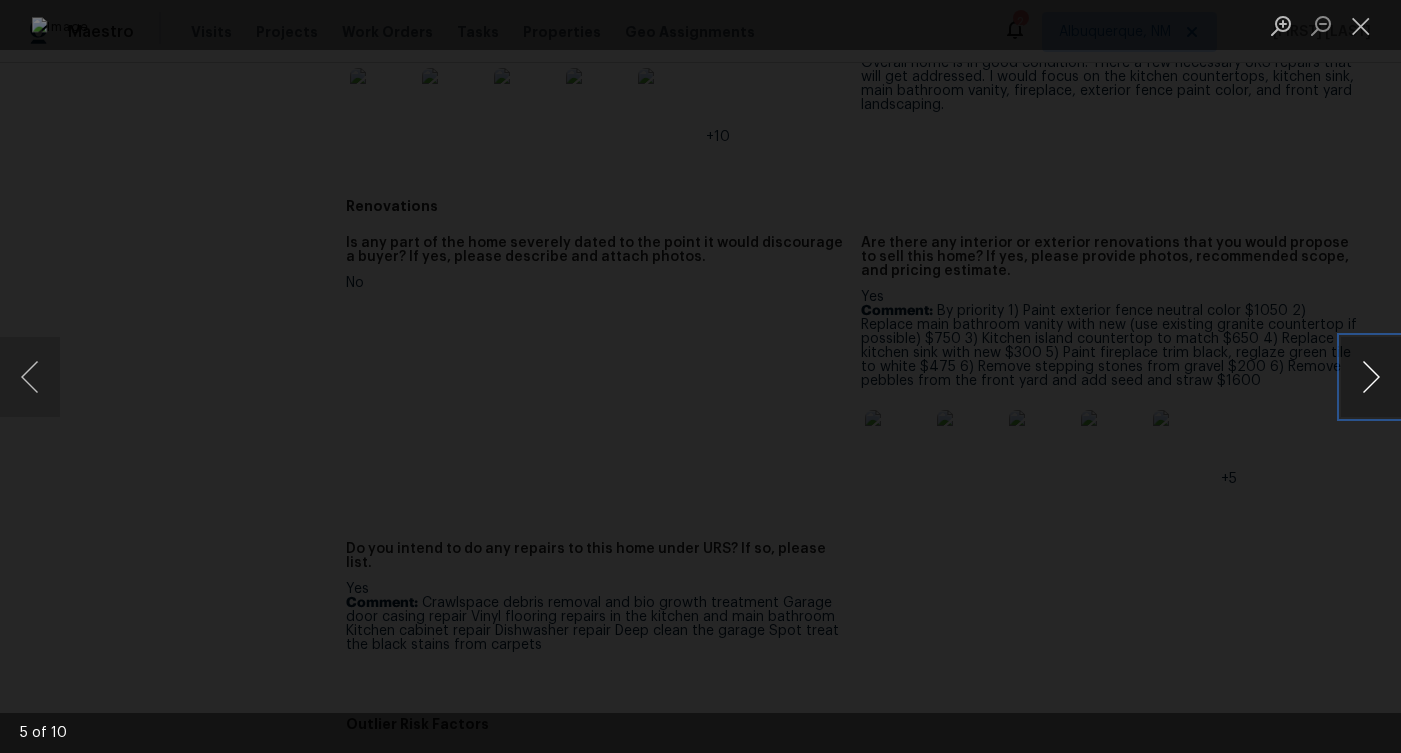 click at bounding box center (1371, 377) 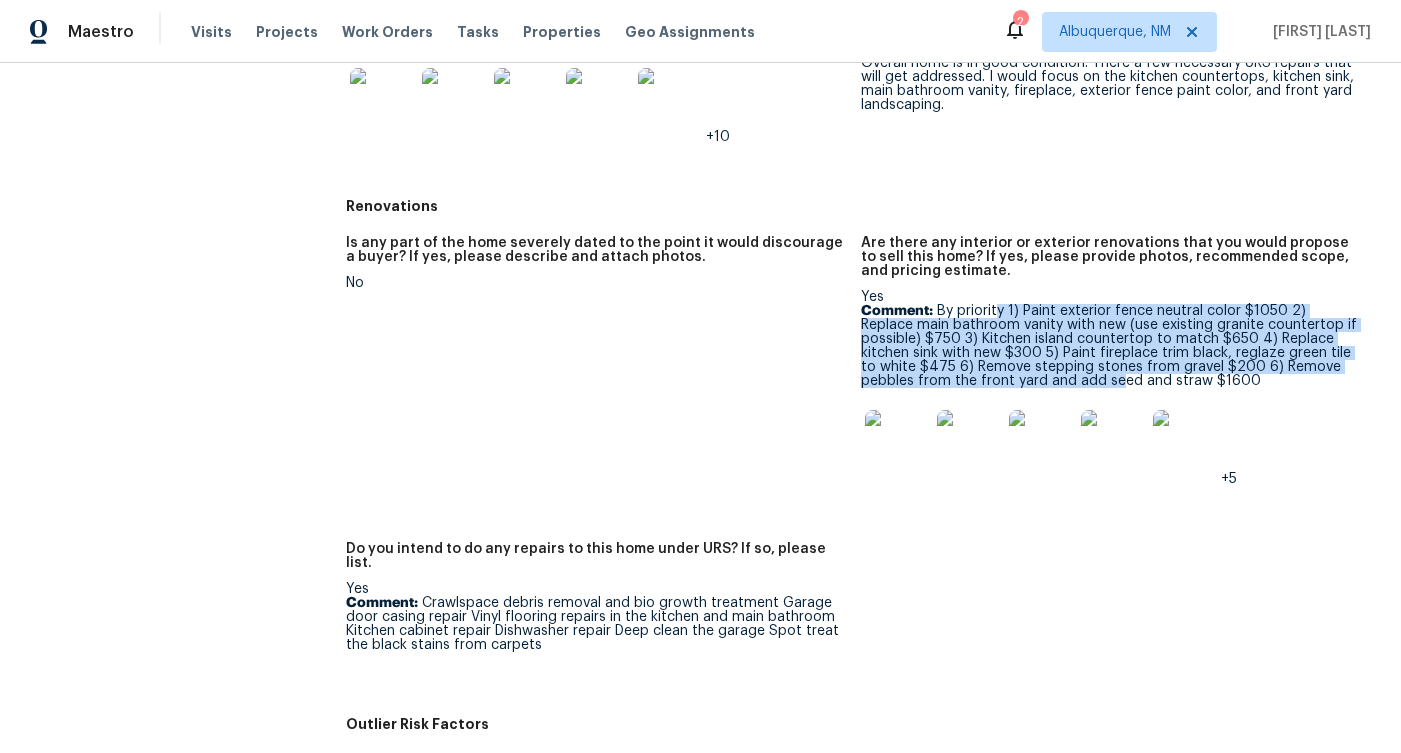 drag, startPoint x: 998, startPoint y: 315, endPoint x: 998, endPoint y: 383, distance: 68 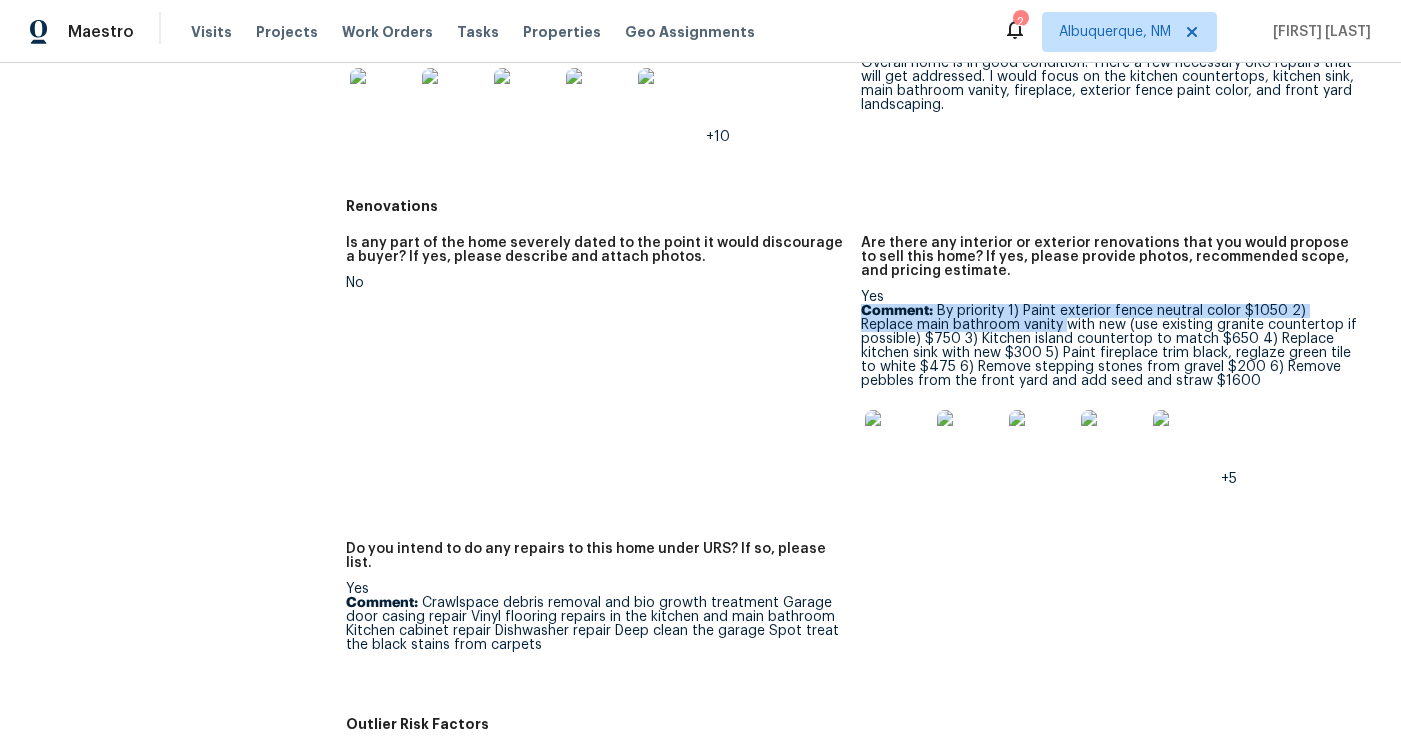 drag, startPoint x: 1015, startPoint y: 290, endPoint x: 1012, endPoint y: 365, distance: 75.059975 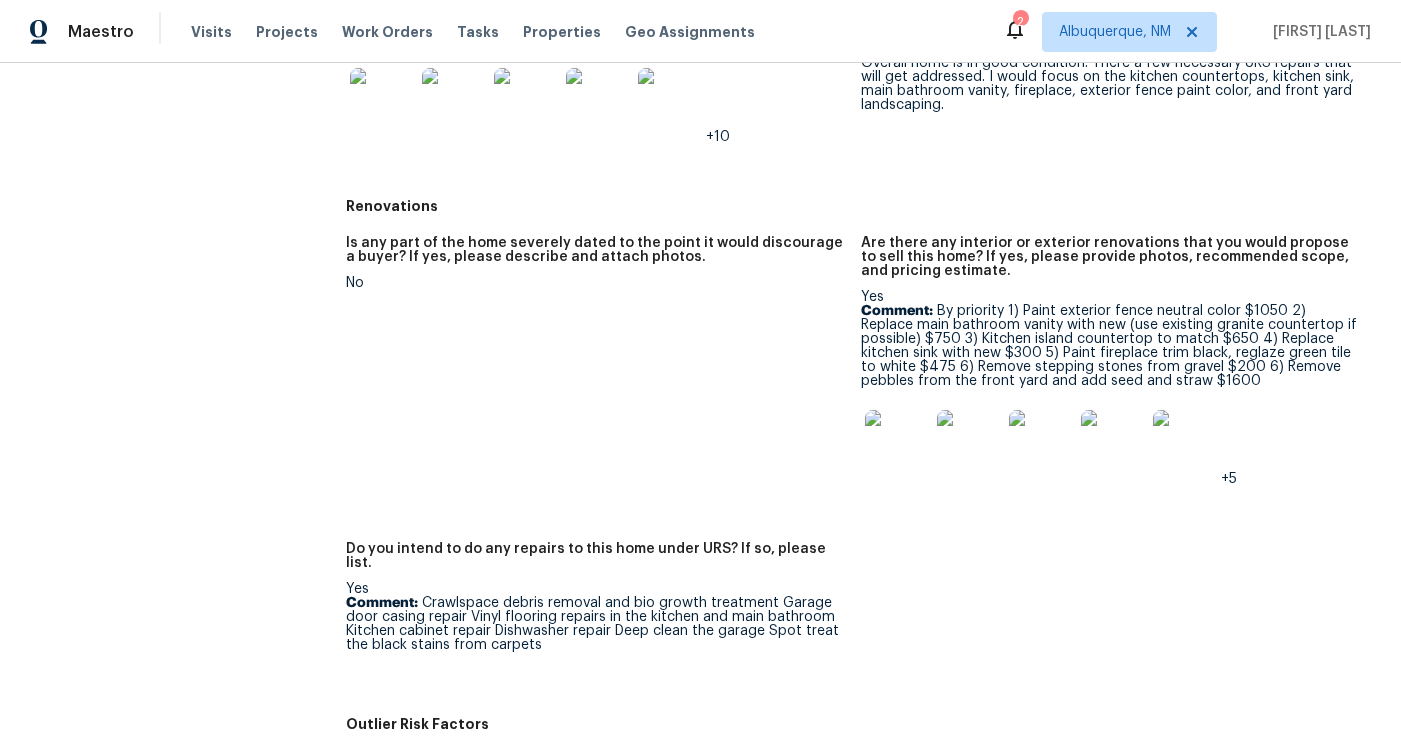 click on "Comment:   By priority
1) Paint exterior fence neutral color $1050
2) Replace main bathroom vanity with new (use existing granite countertop if possible) $750
3) Kitchen island countertop to match $650
4) Replace kitchen sink with new $300
5) Paint fireplace trim black, reglaze green tile to white $475
6) Remove stepping stones from gravel $200
6) Remove pebbles from the front yard and add seed and straw $1600" at bounding box center [1111, 346] 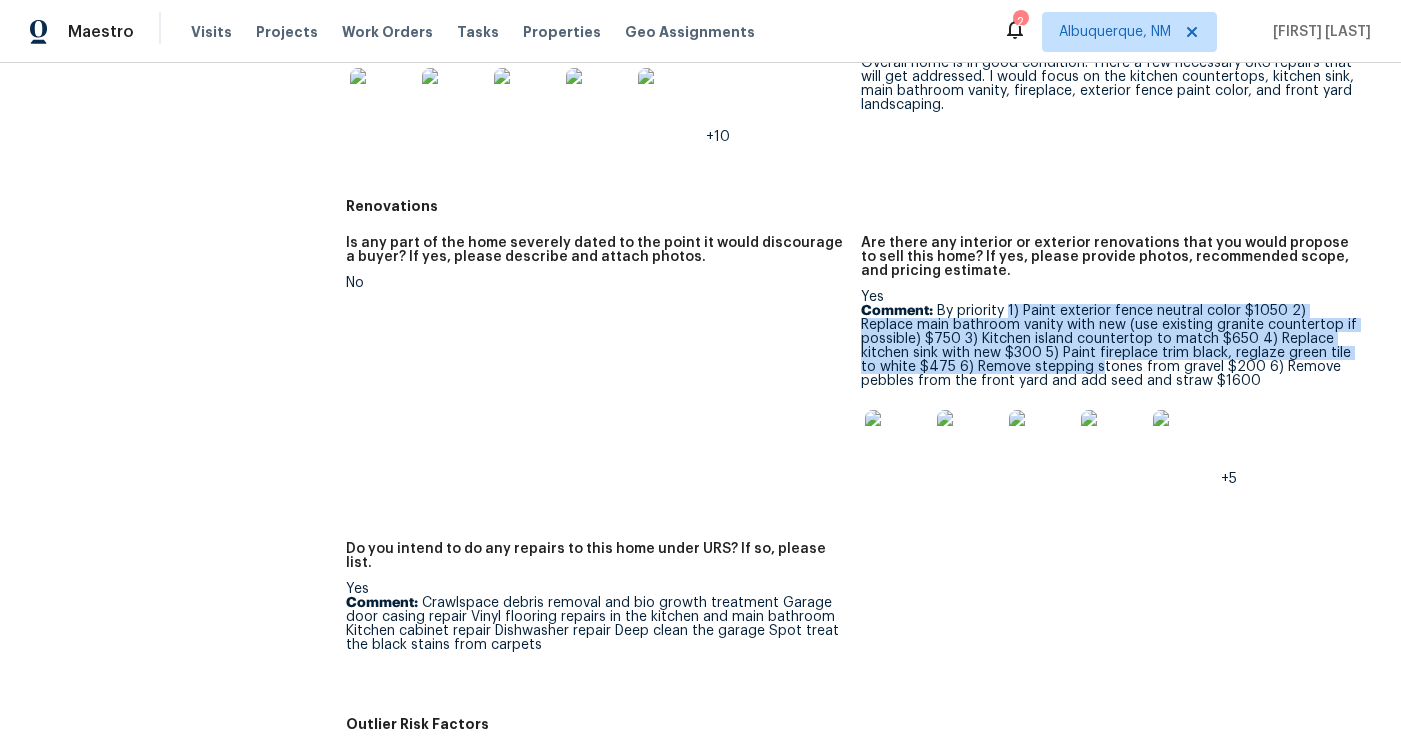 drag, startPoint x: 1006, startPoint y: 317, endPoint x: 1000, endPoint y: 366, distance: 49.365982 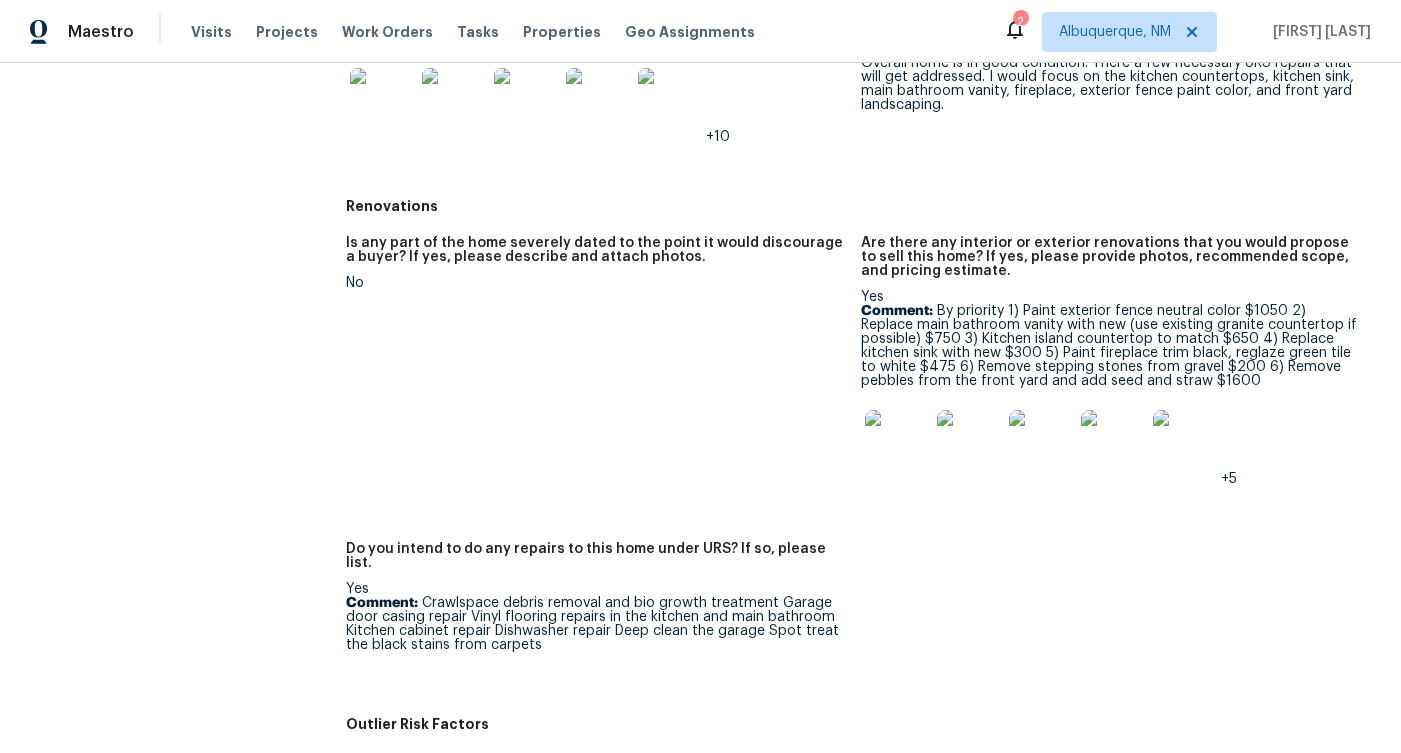 click at bounding box center [897, 442] 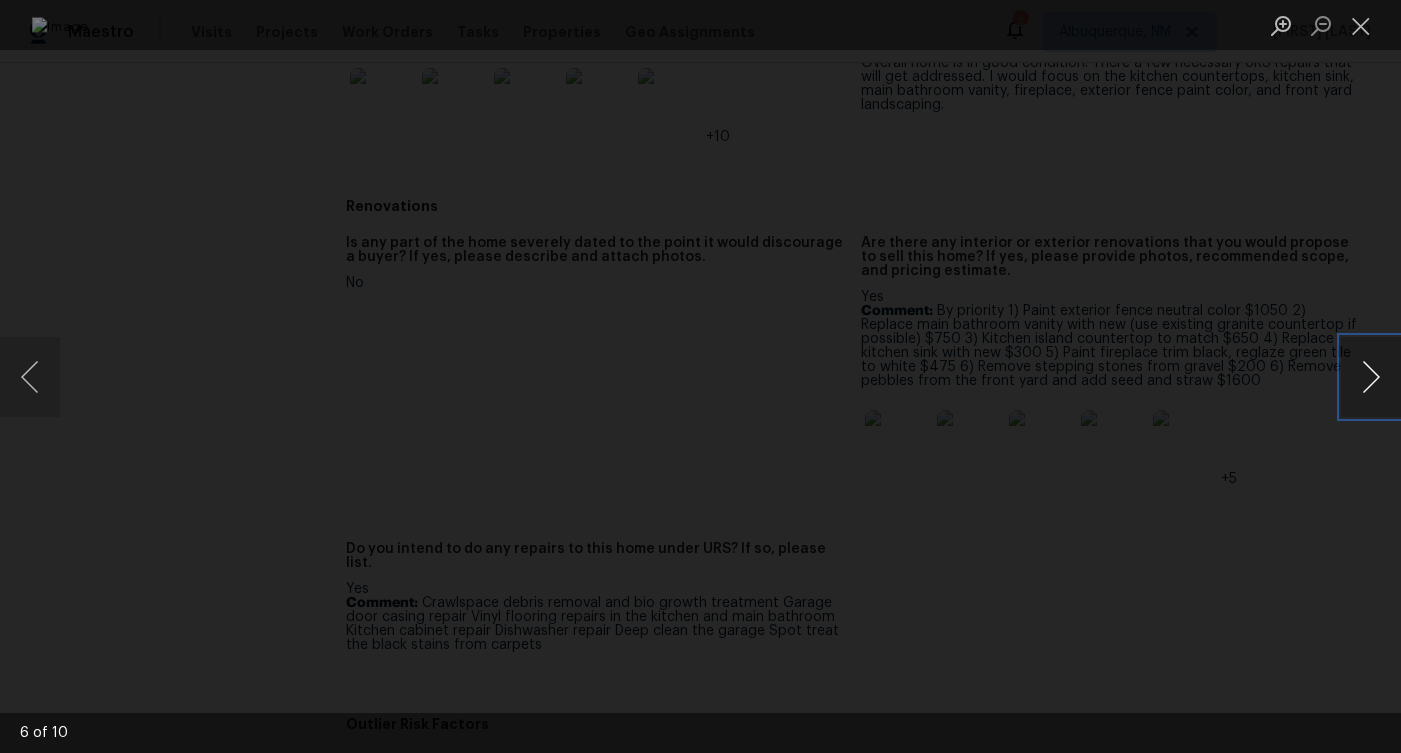 click at bounding box center [1371, 377] 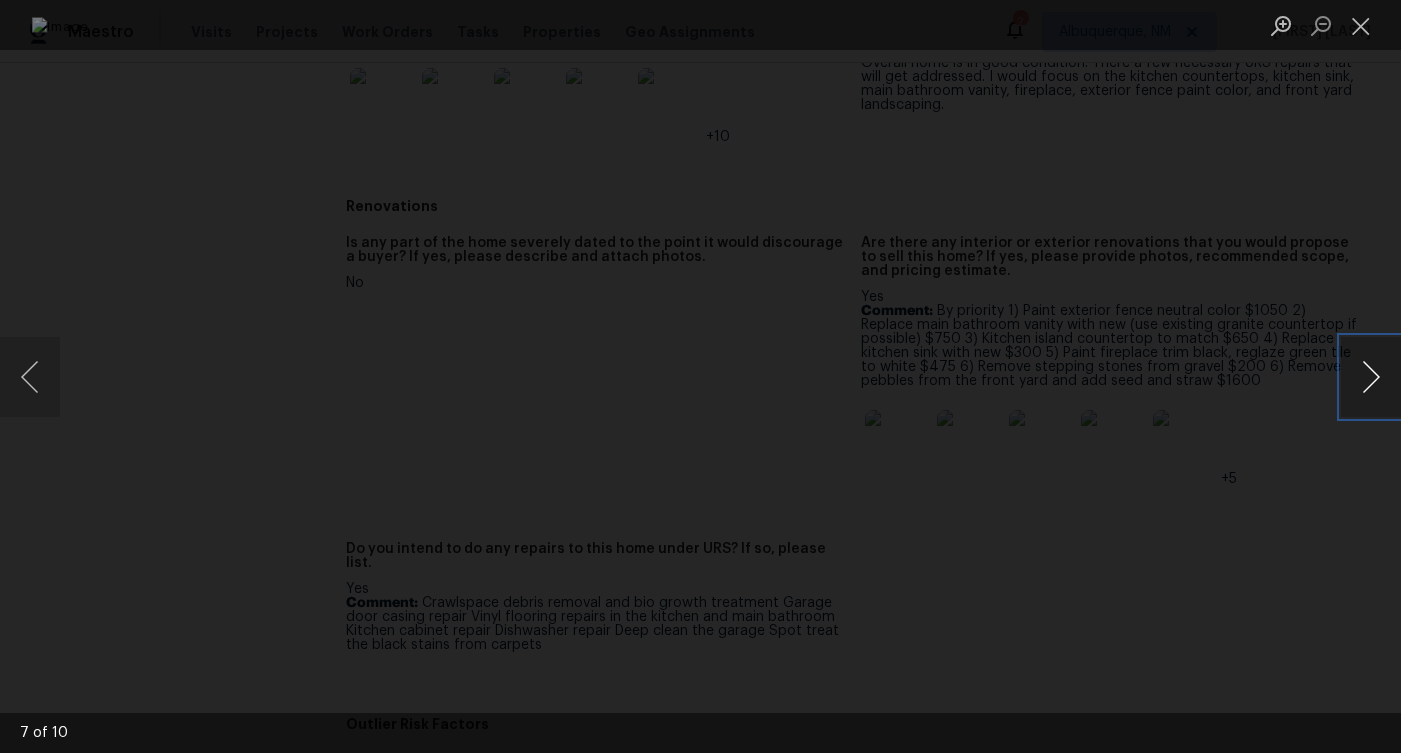 click at bounding box center (1371, 377) 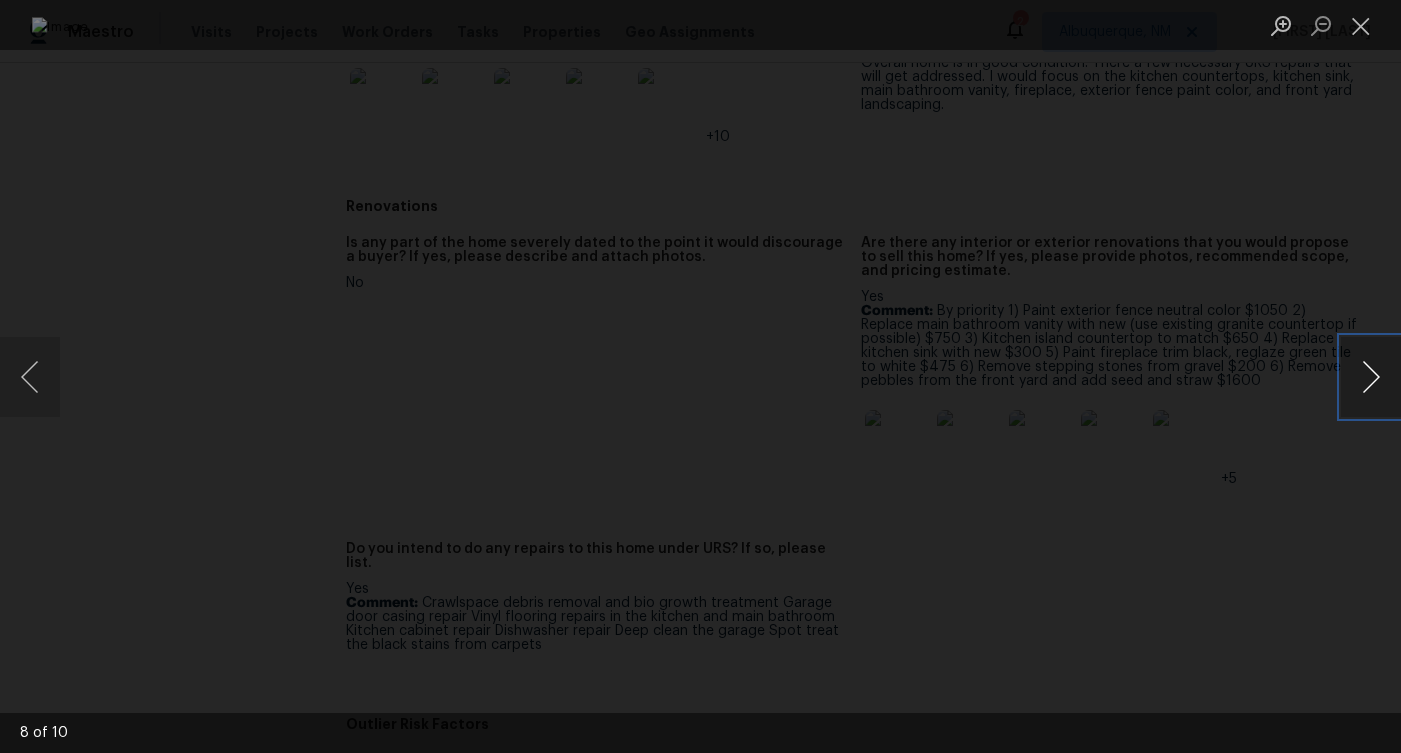 click at bounding box center [1371, 377] 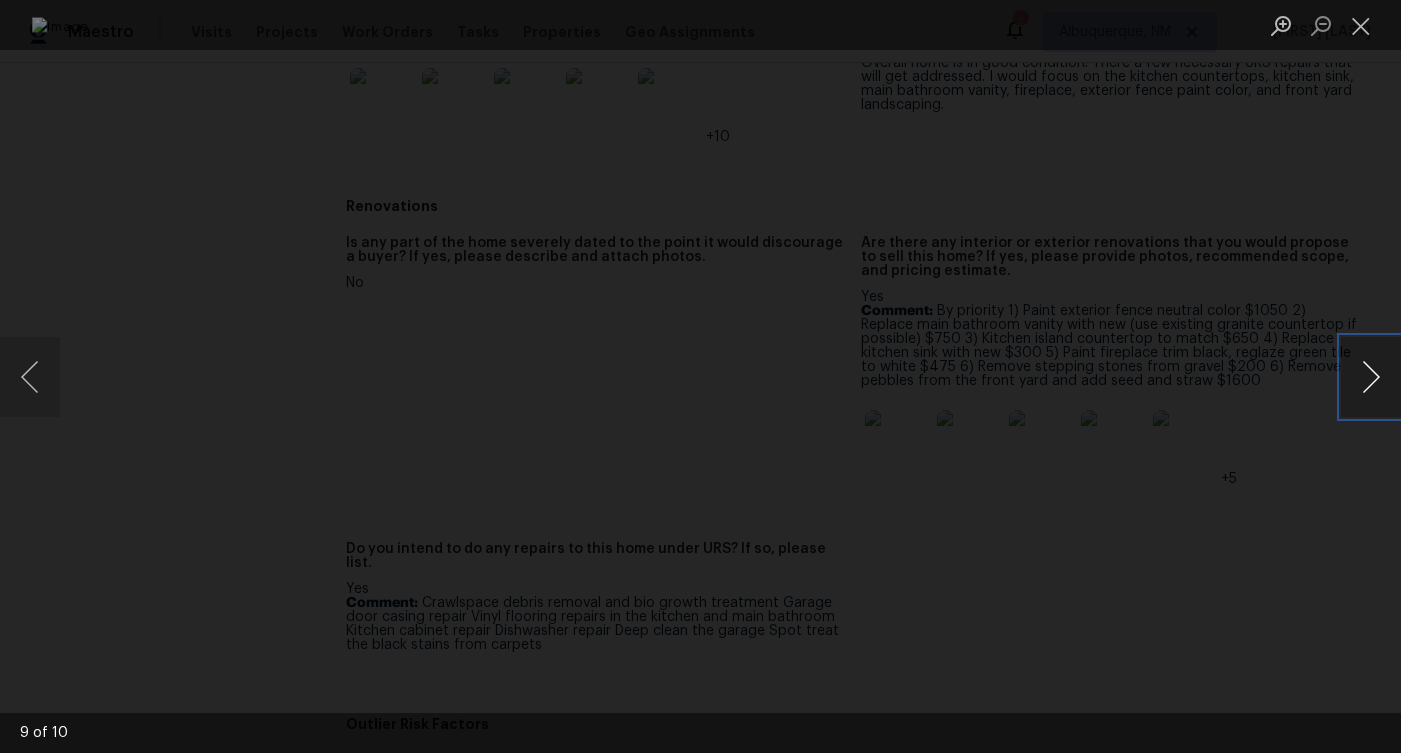 click at bounding box center [1371, 377] 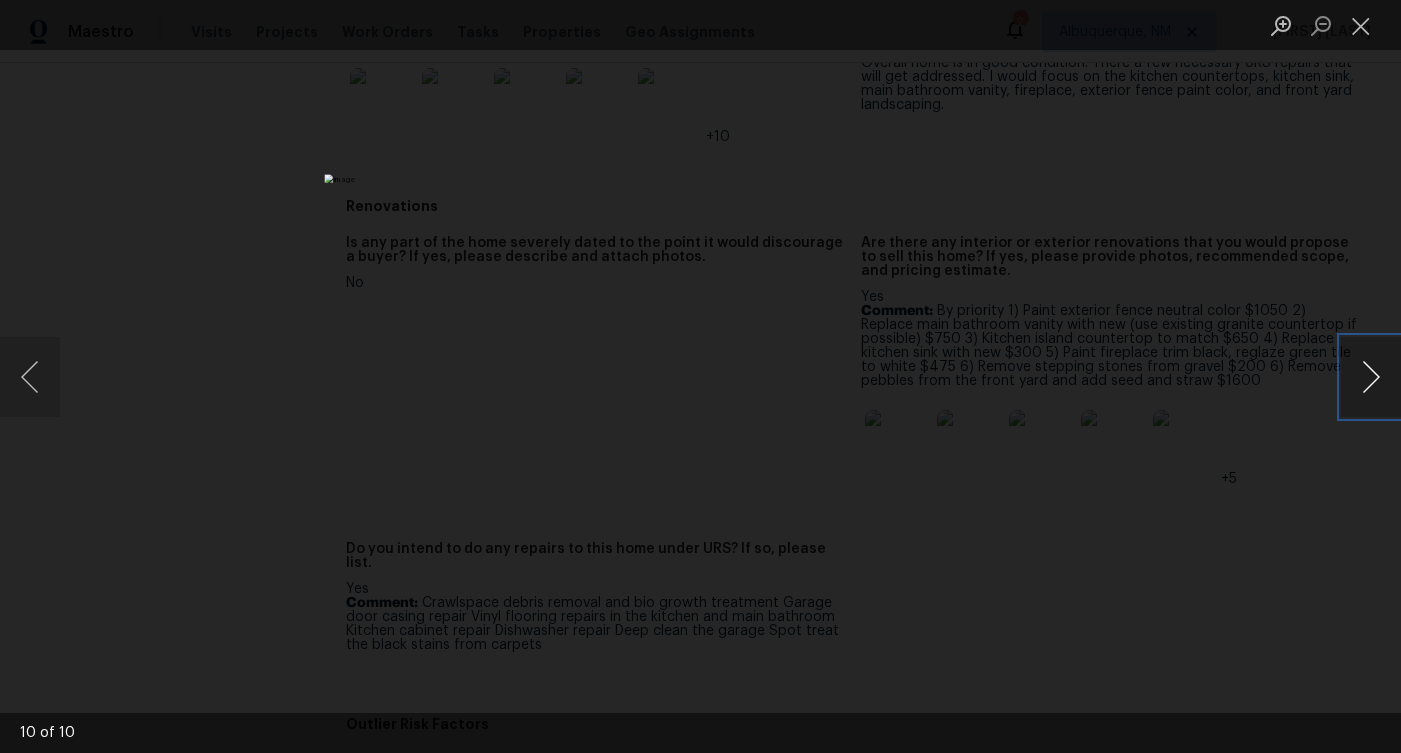 click at bounding box center [1371, 377] 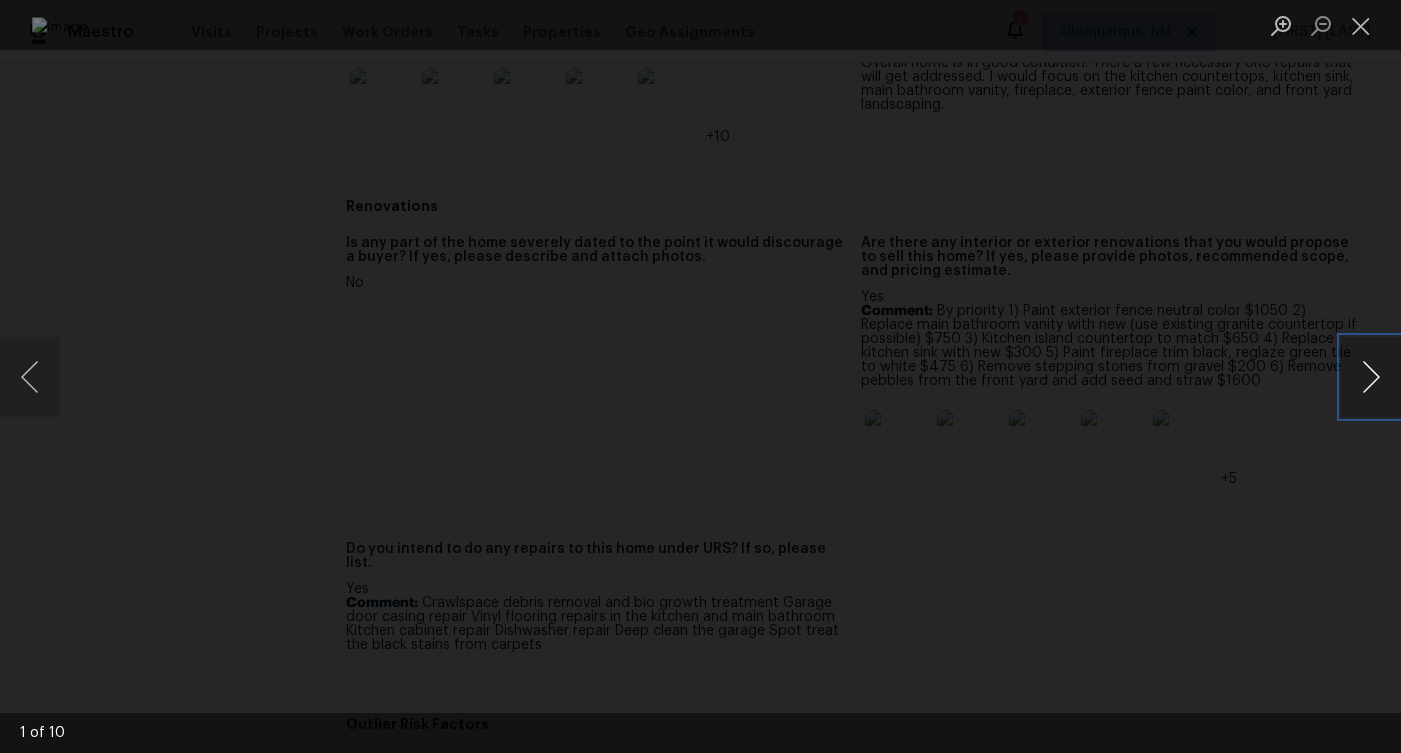 click at bounding box center [1371, 377] 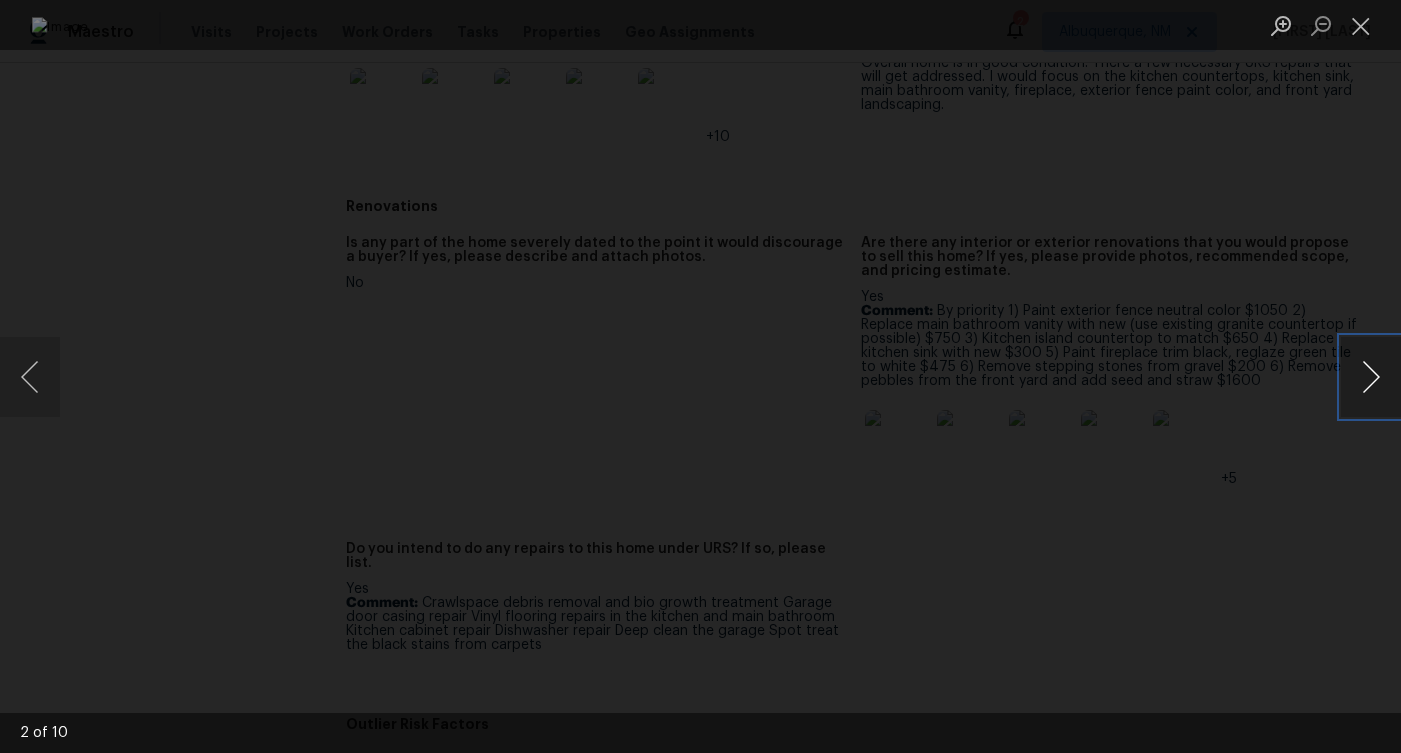 click at bounding box center (1371, 377) 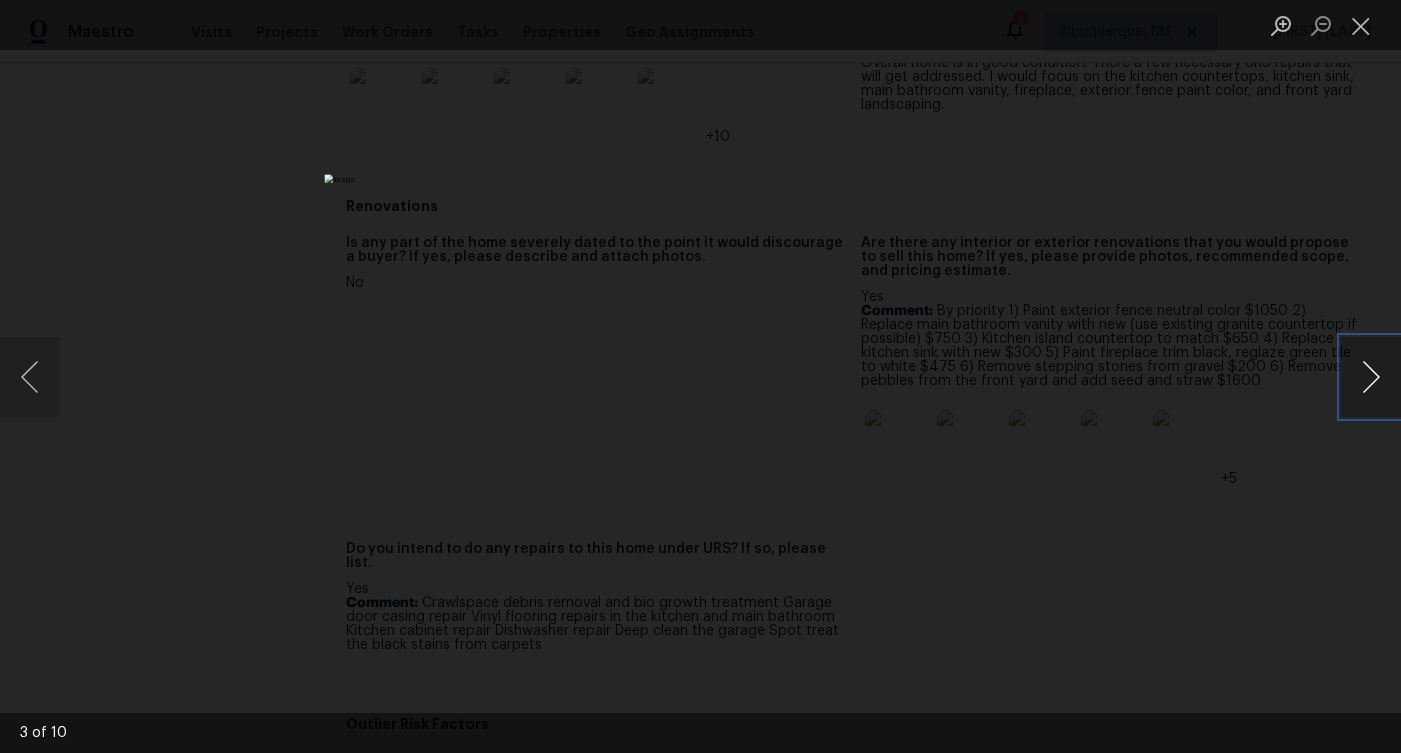 click at bounding box center [1371, 377] 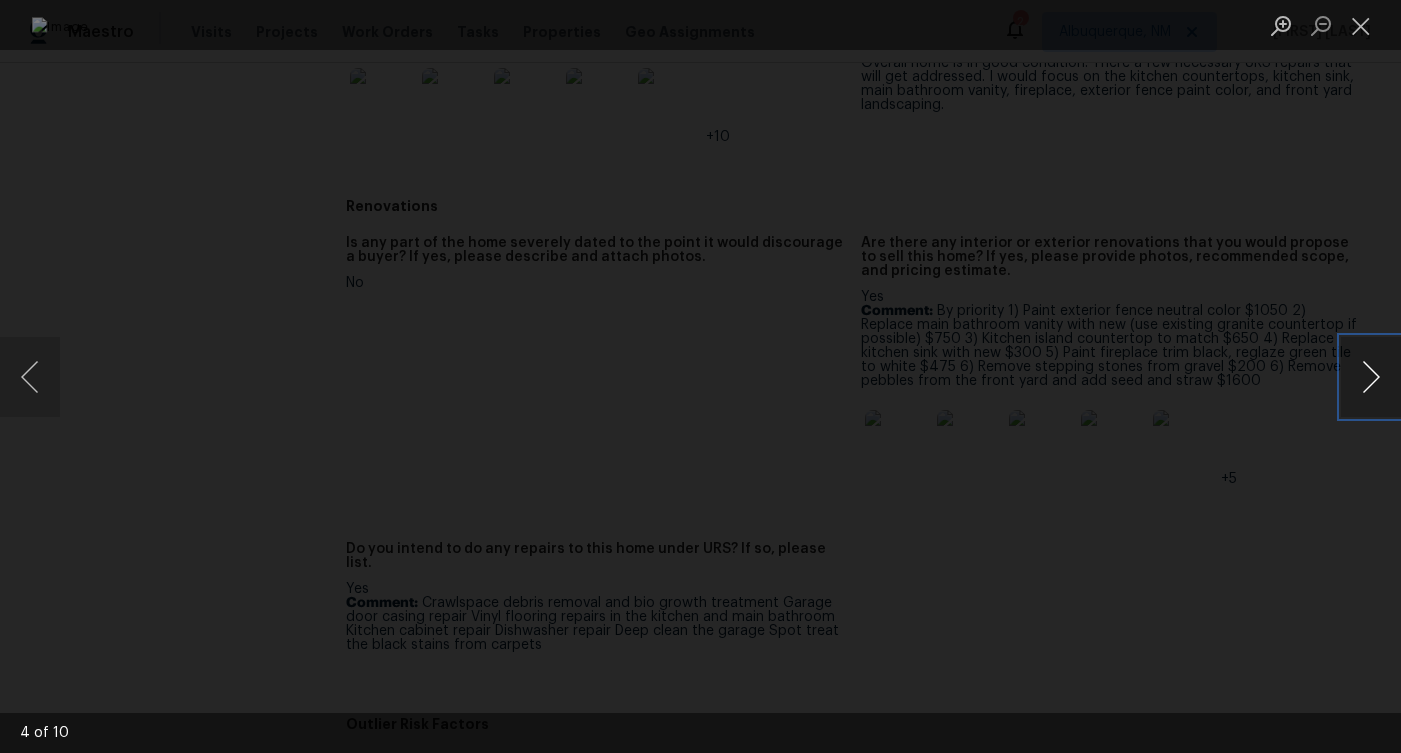 click at bounding box center (1371, 377) 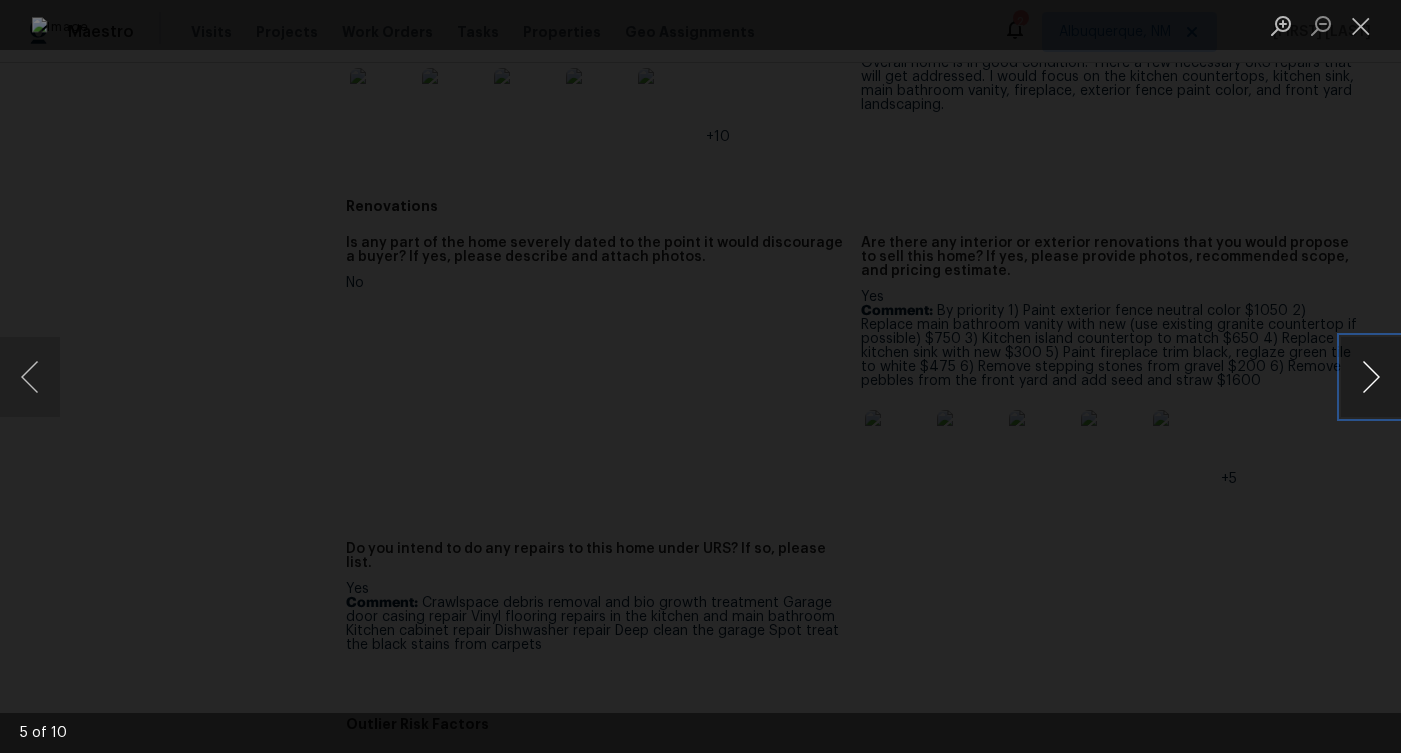 click at bounding box center (1371, 377) 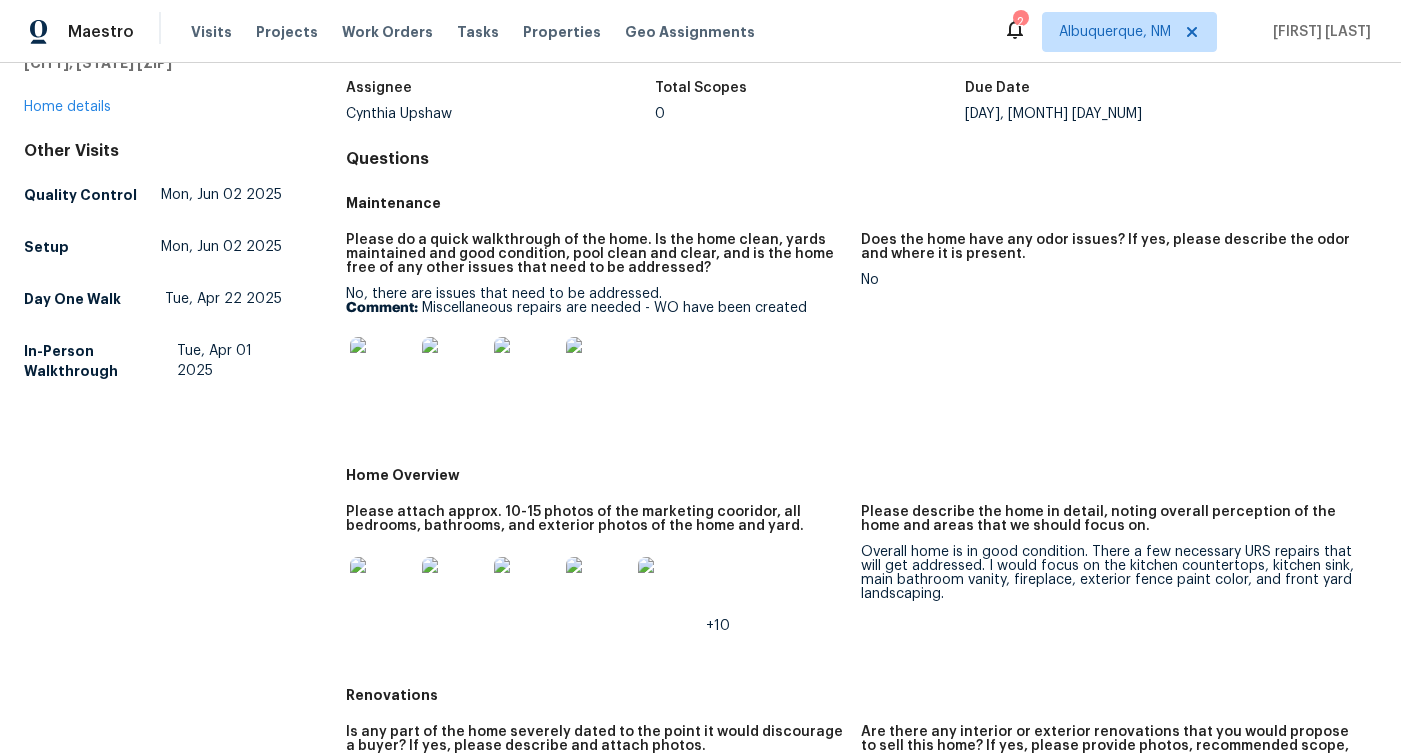 scroll, scrollTop: 0, scrollLeft: 0, axis: both 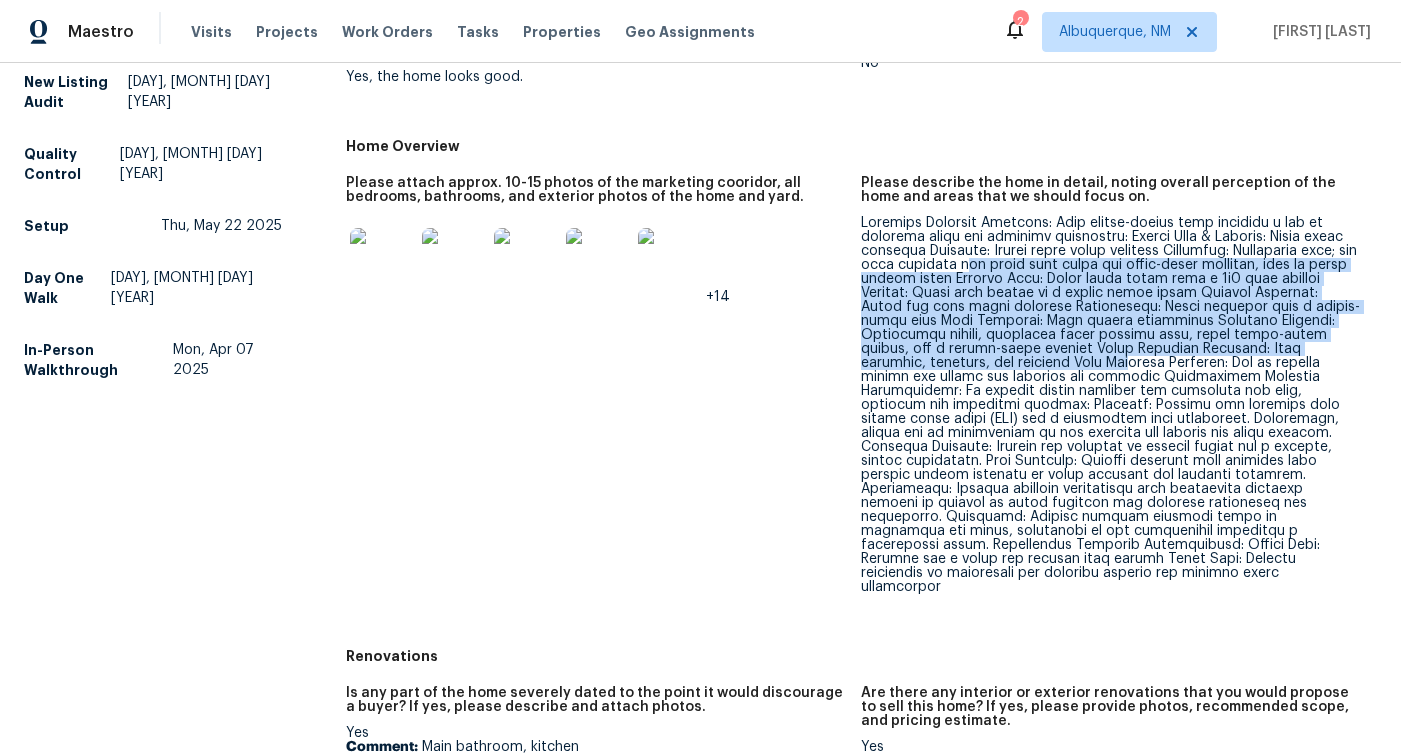 drag, startPoint x: 976, startPoint y: 269, endPoint x: 971, endPoint y: 366, distance: 97.128784 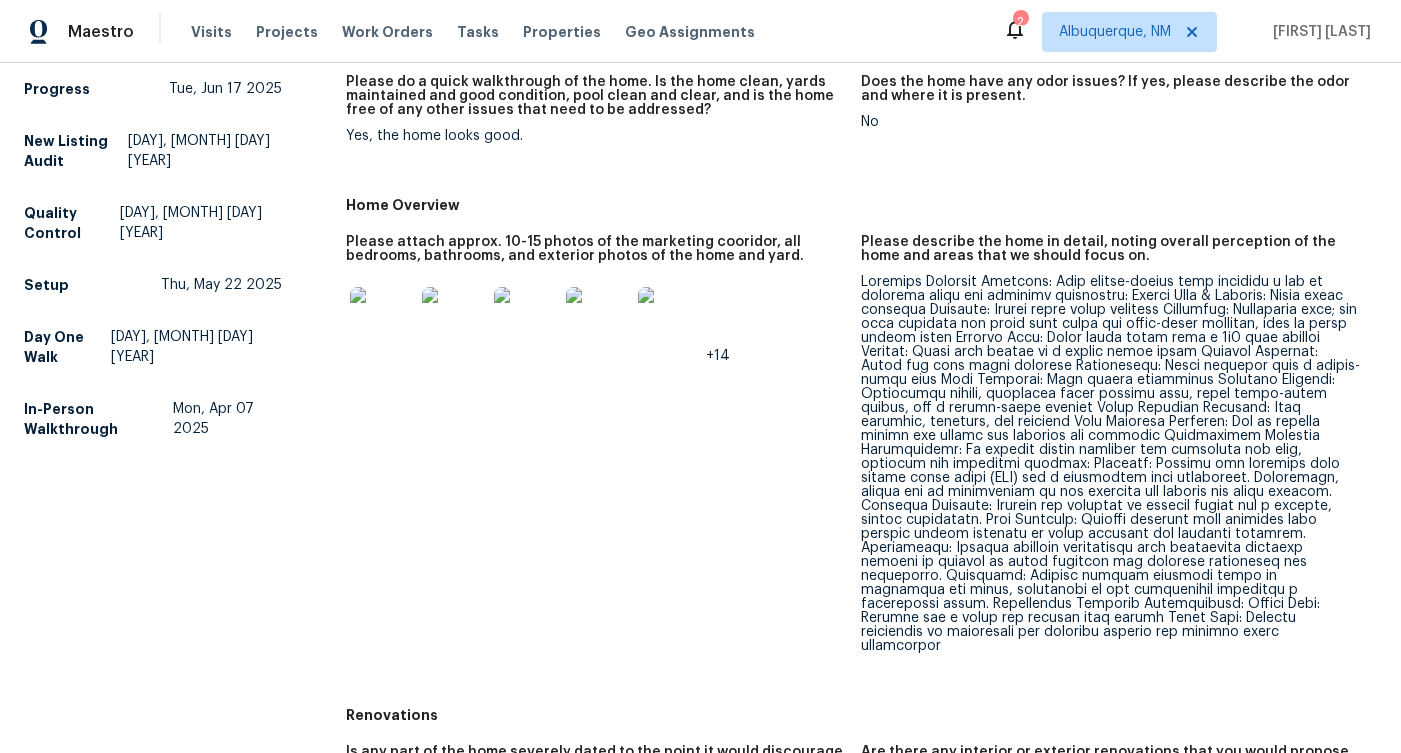 scroll, scrollTop: 283, scrollLeft: 0, axis: vertical 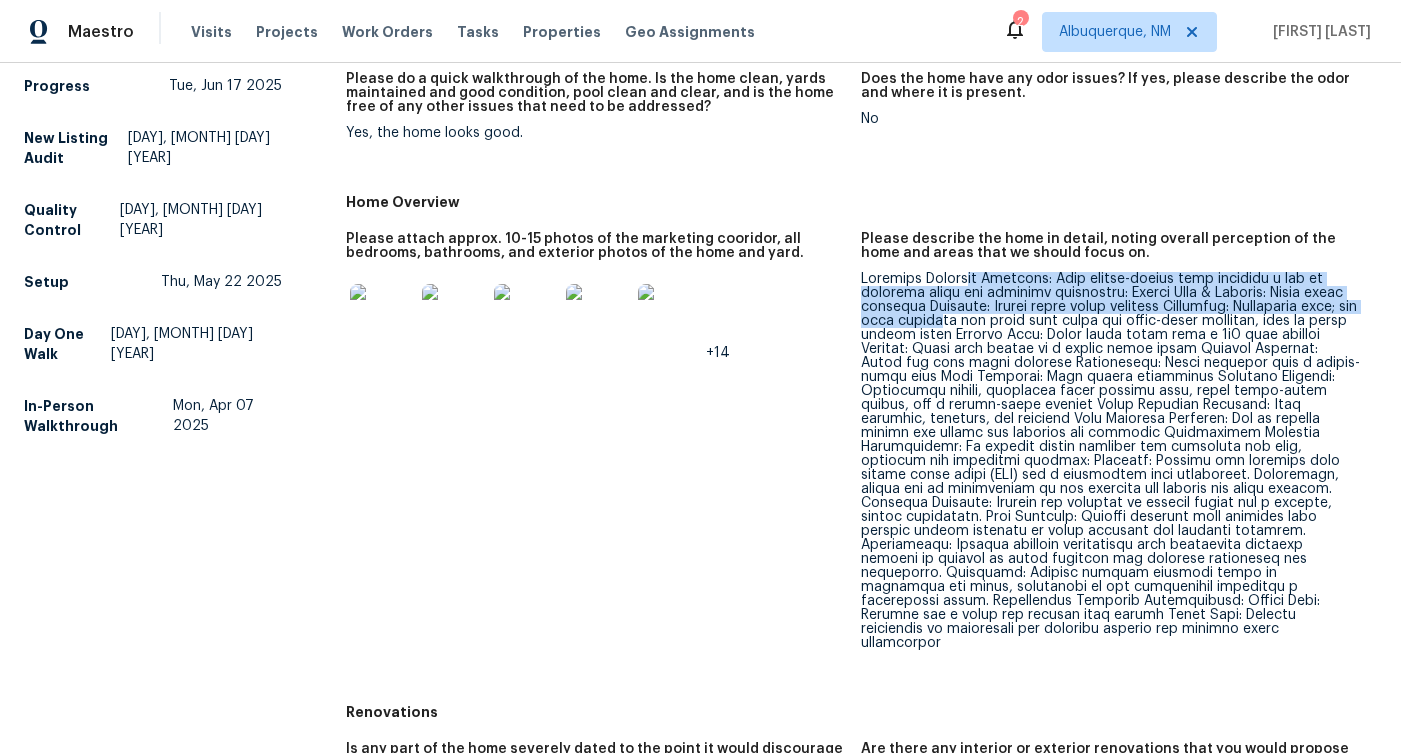 drag, startPoint x: 952, startPoint y: 272, endPoint x: 939, endPoint y: 323, distance: 52.63079 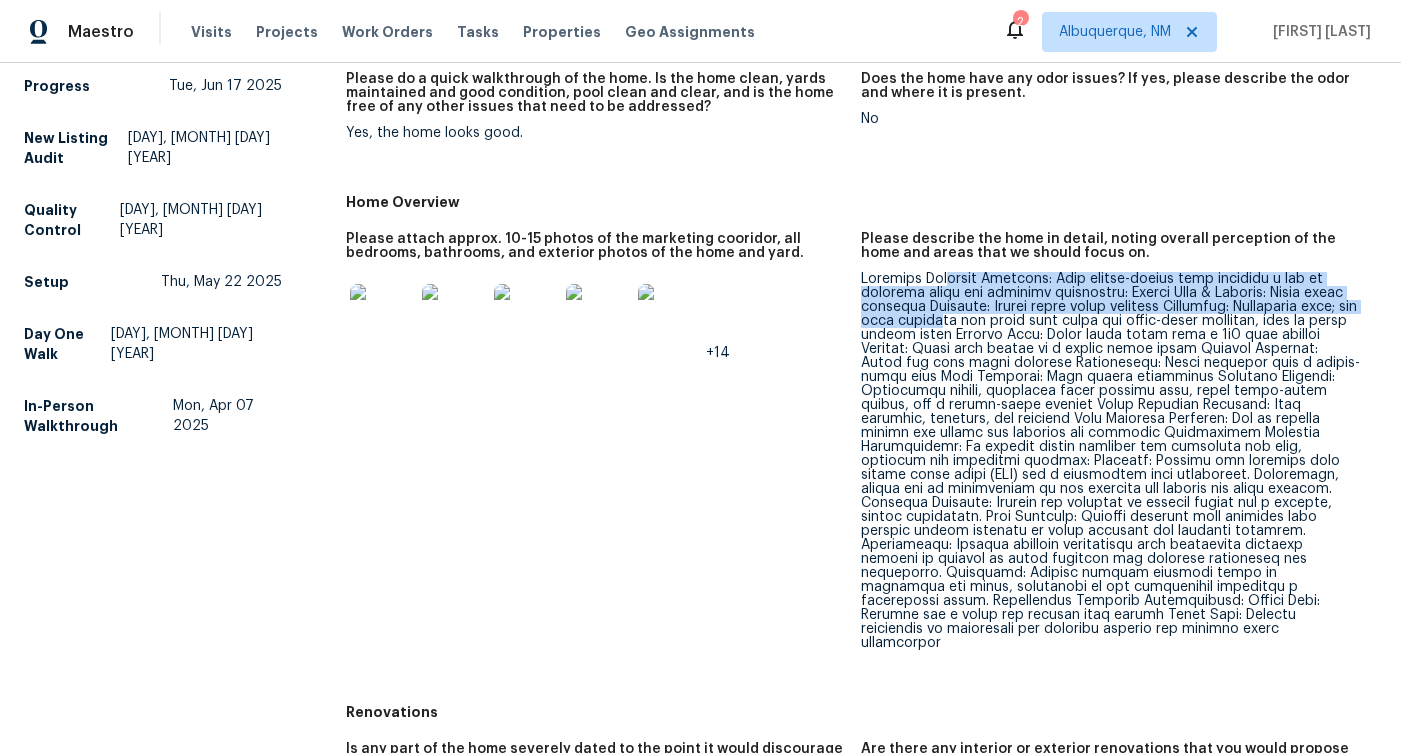 drag, startPoint x: 937, startPoint y: 282, endPoint x: 937, endPoint y: 325, distance: 43 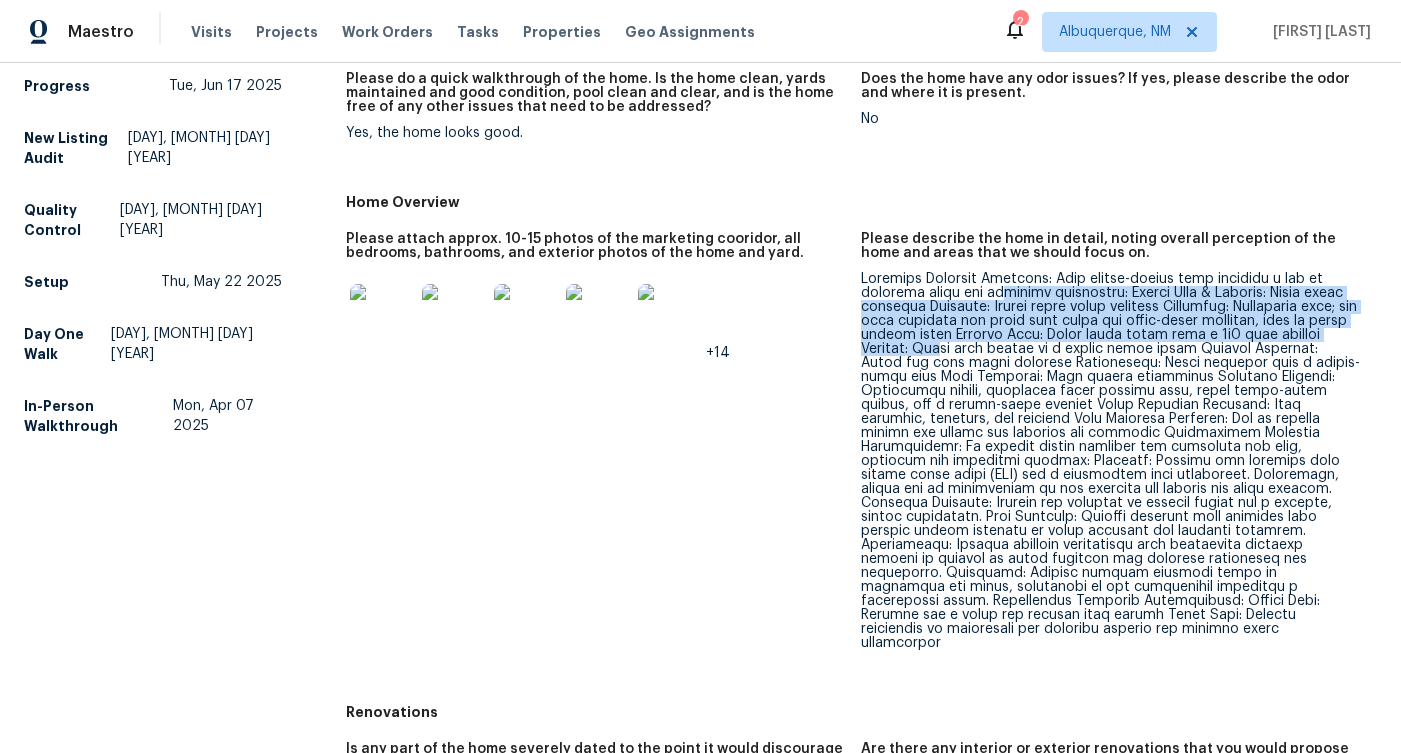 drag, startPoint x: 937, startPoint y: 288, endPoint x: 937, endPoint y: 354, distance: 66 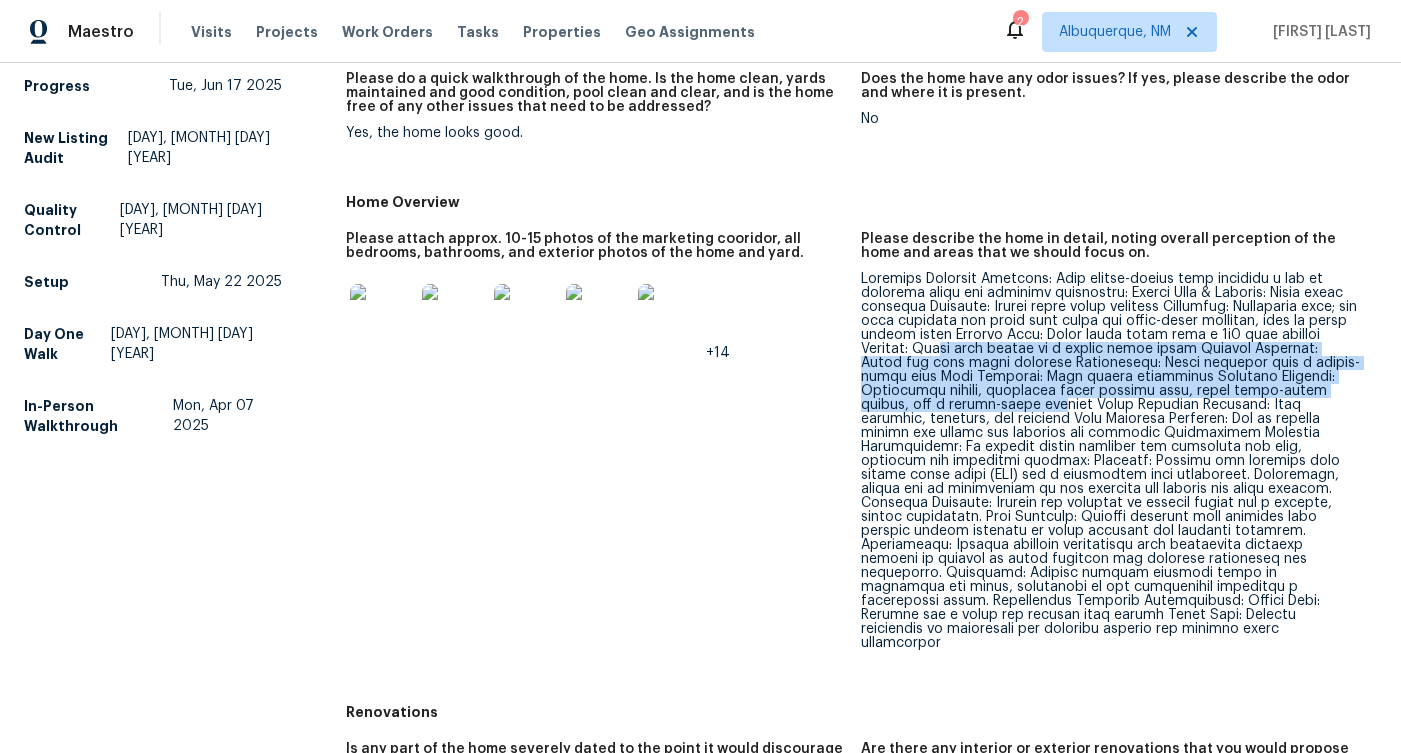 drag, startPoint x: 937, startPoint y: 354, endPoint x: 935, endPoint y: 401, distance: 47.042534 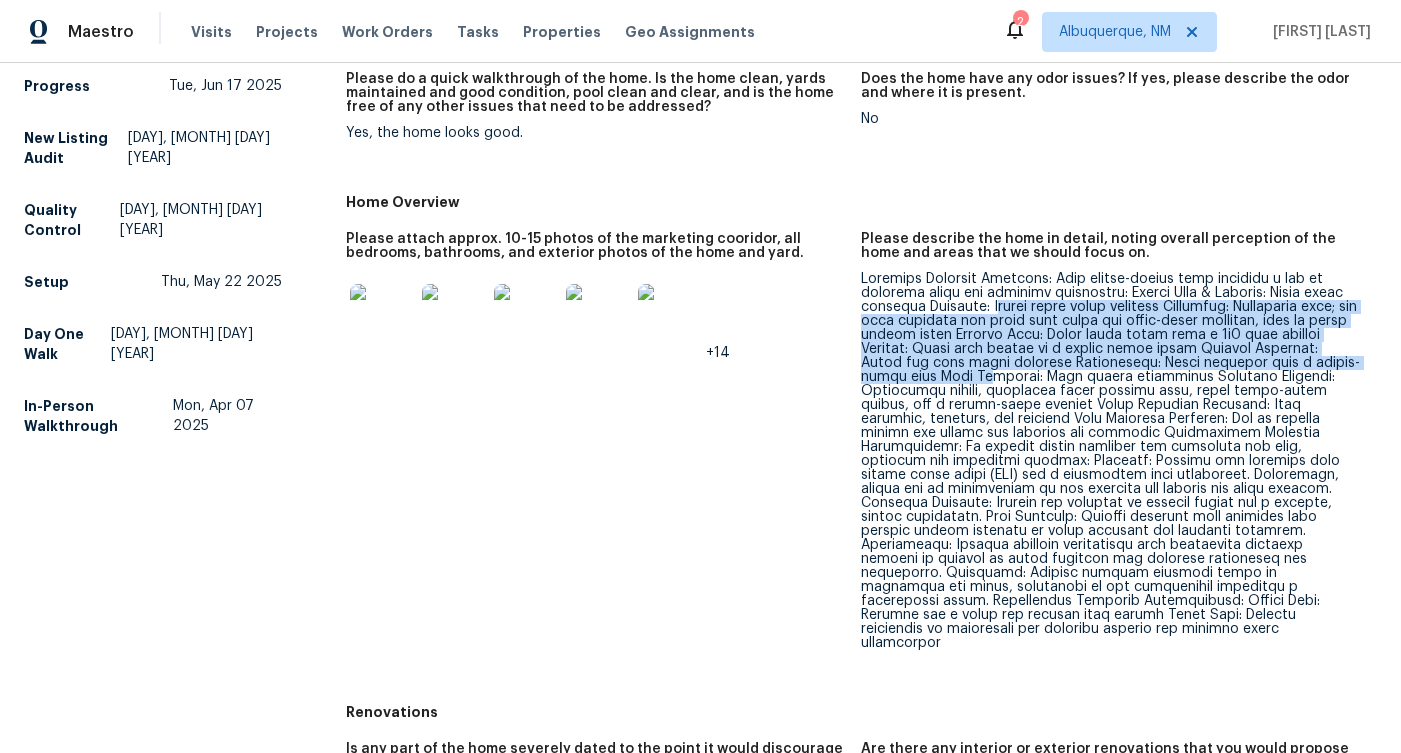 drag, startPoint x: 946, startPoint y: 309, endPoint x: 945, endPoint y: 383, distance: 74.00676 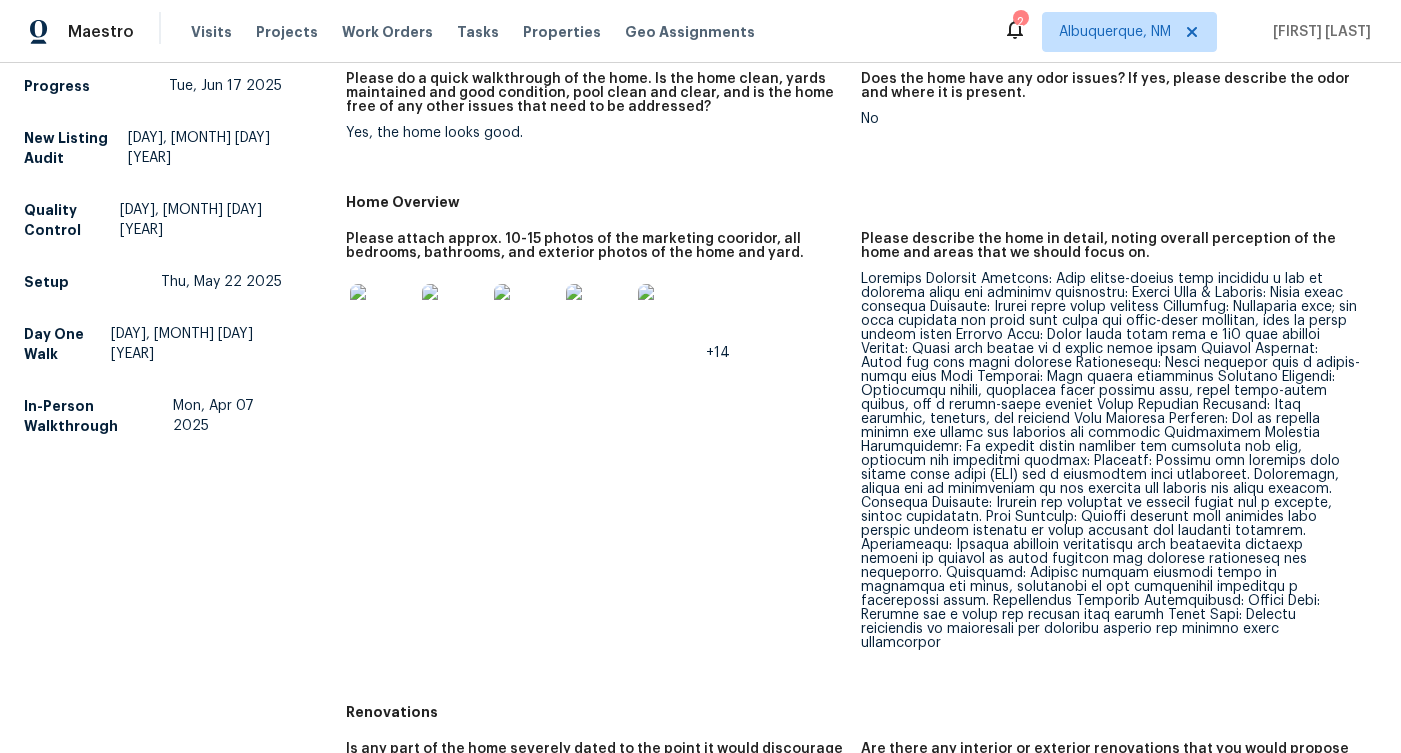 drag, startPoint x: 956, startPoint y: 338, endPoint x: 952, endPoint y: 392, distance: 54.147945 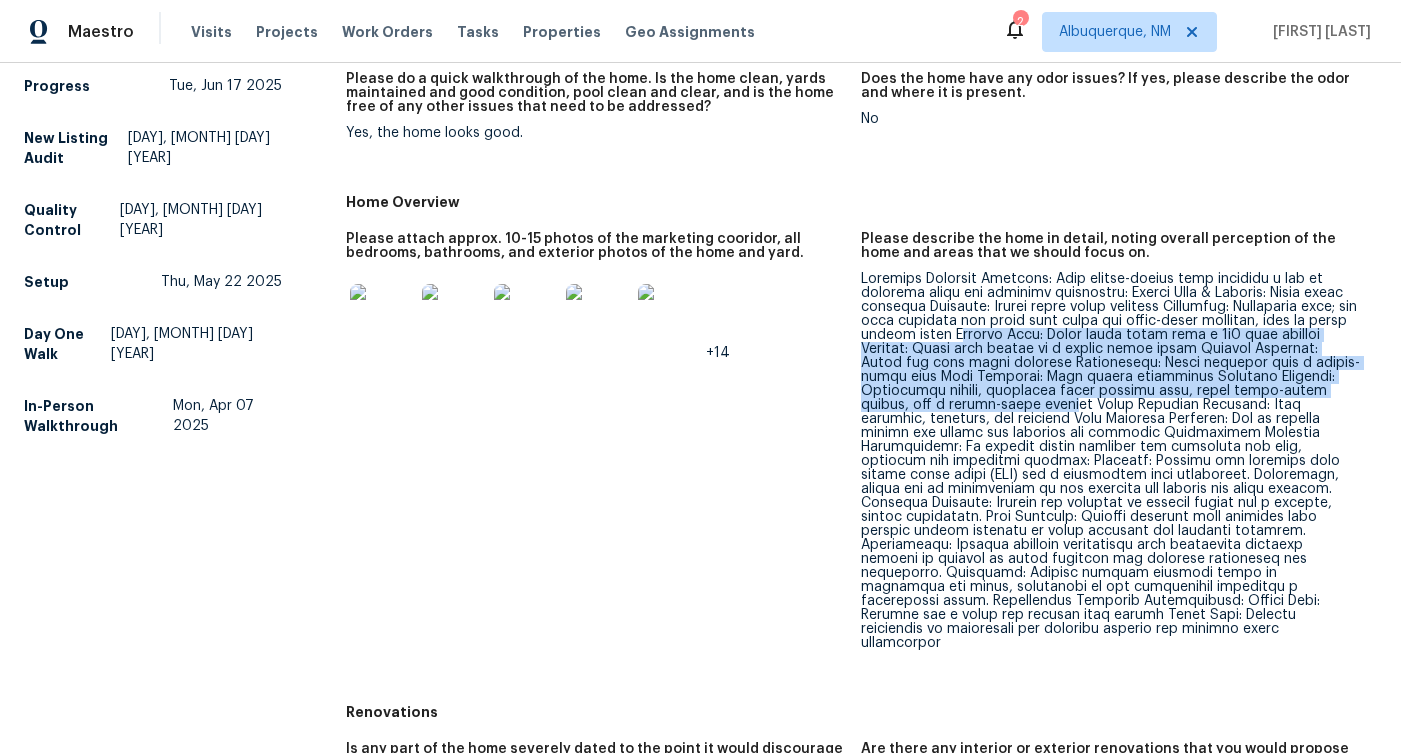 drag, startPoint x: 958, startPoint y: 332, endPoint x: 953, endPoint y: 405, distance: 73.171036 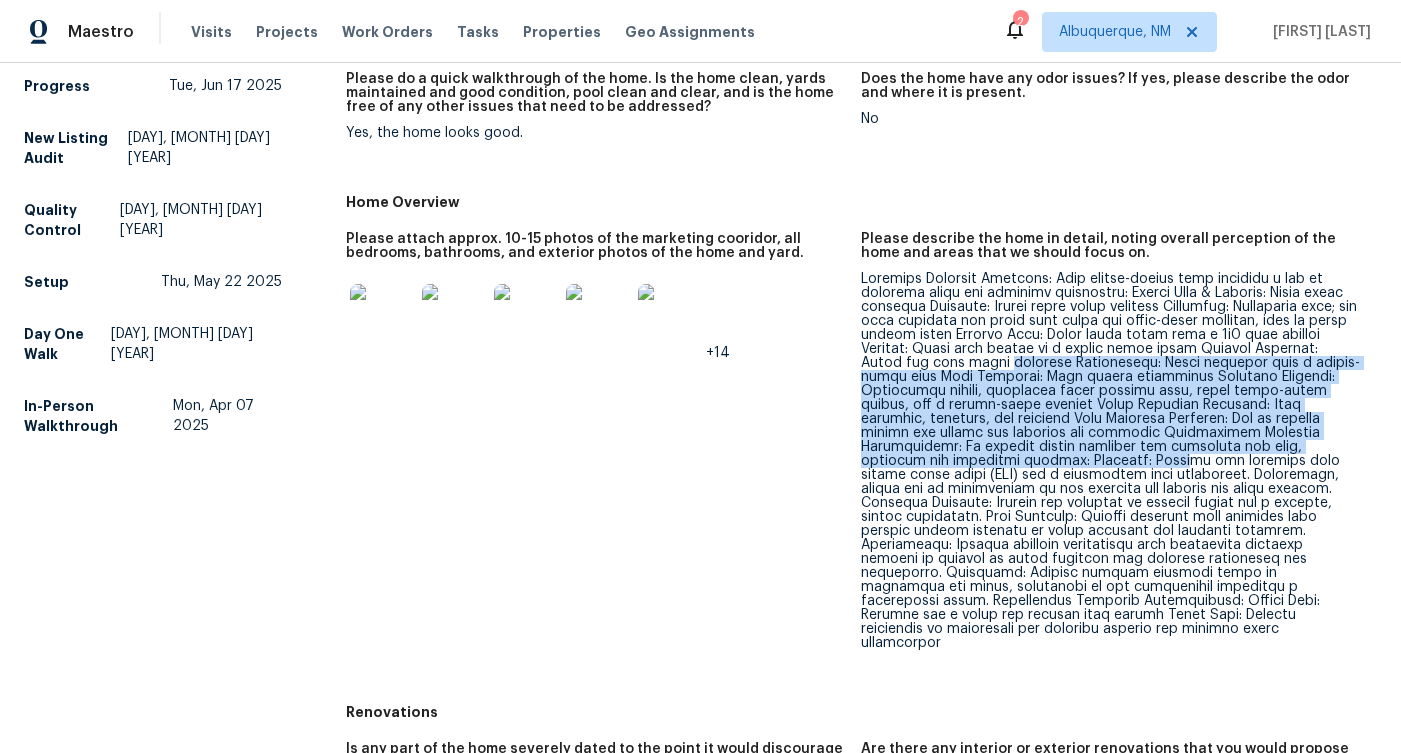 drag, startPoint x: 957, startPoint y: 381, endPoint x: 957, endPoint y: 460, distance: 79 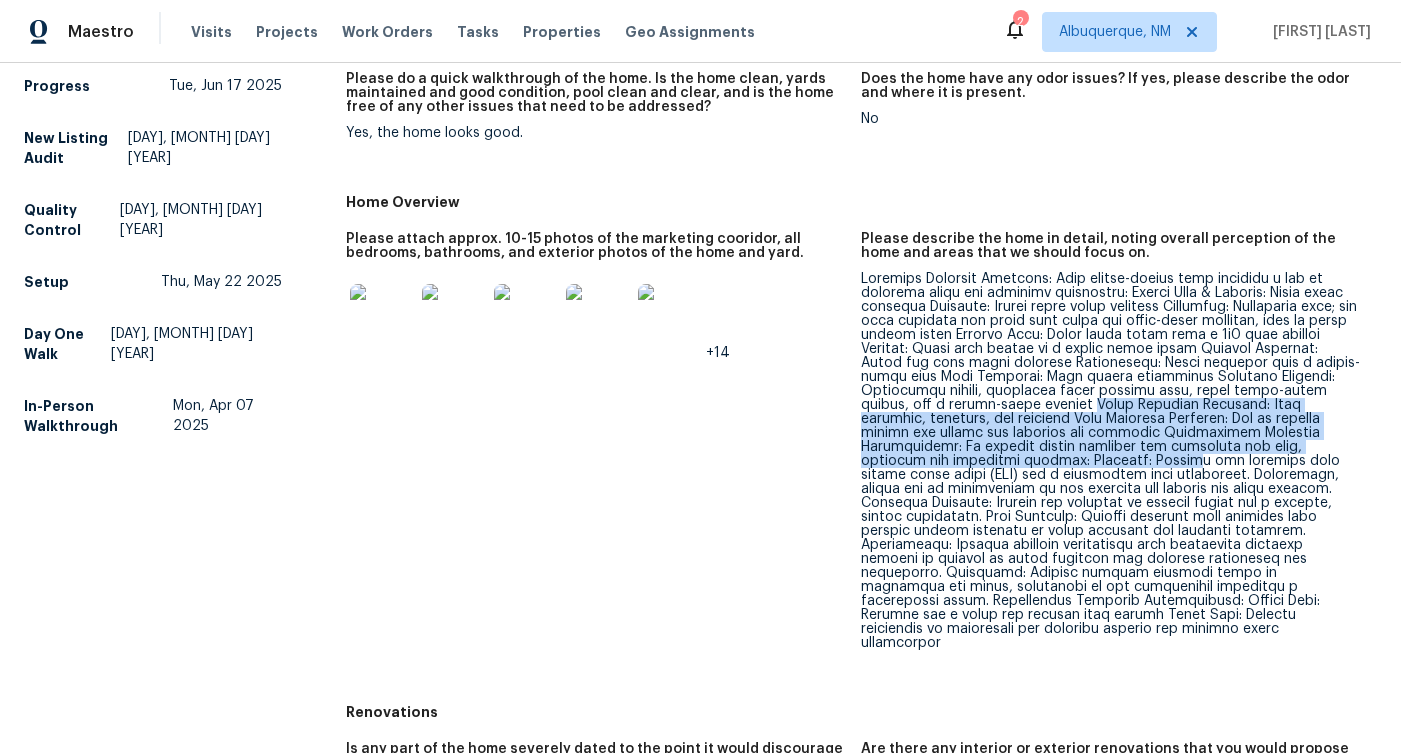drag, startPoint x: 969, startPoint y: 404, endPoint x: 967, endPoint y: 464, distance: 60.033325 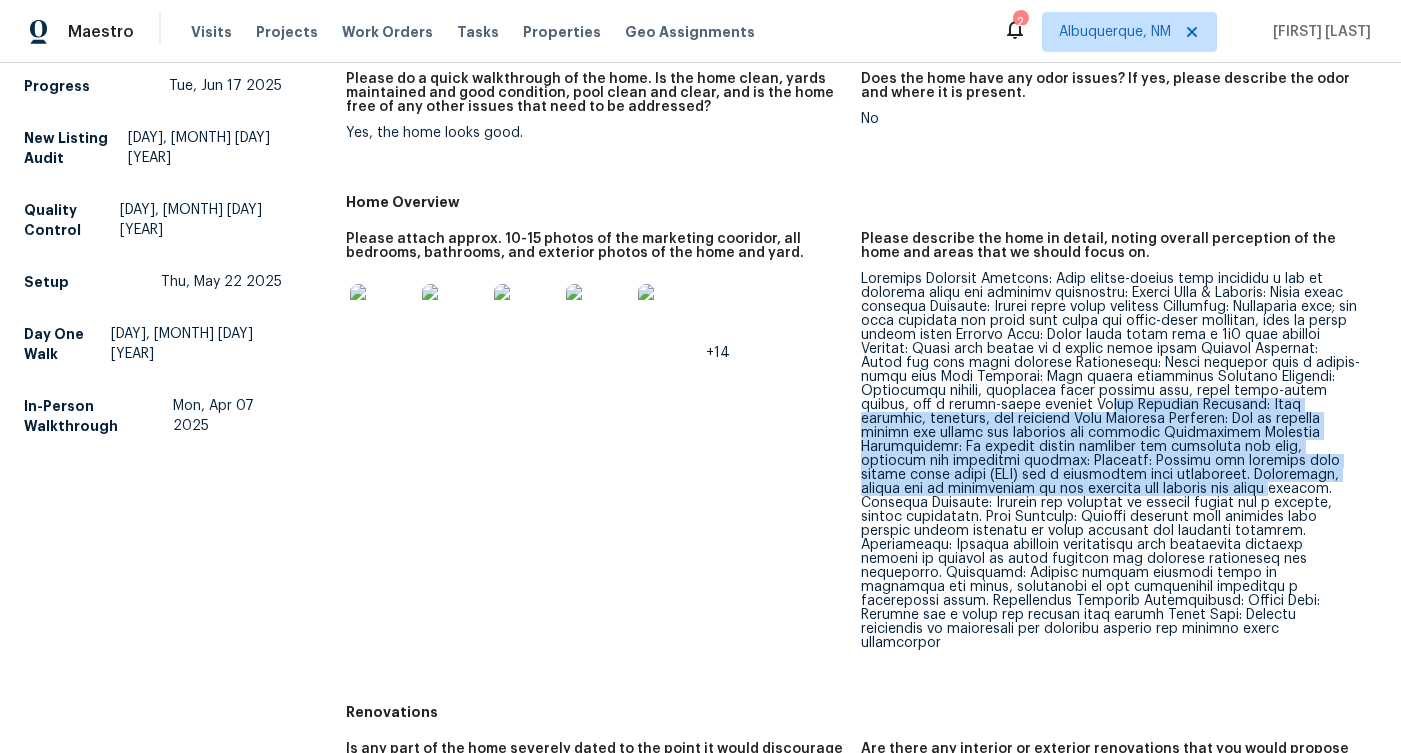 drag, startPoint x: 982, startPoint y: 402, endPoint x: 981, endPoint y: 489, distance: 87.005745 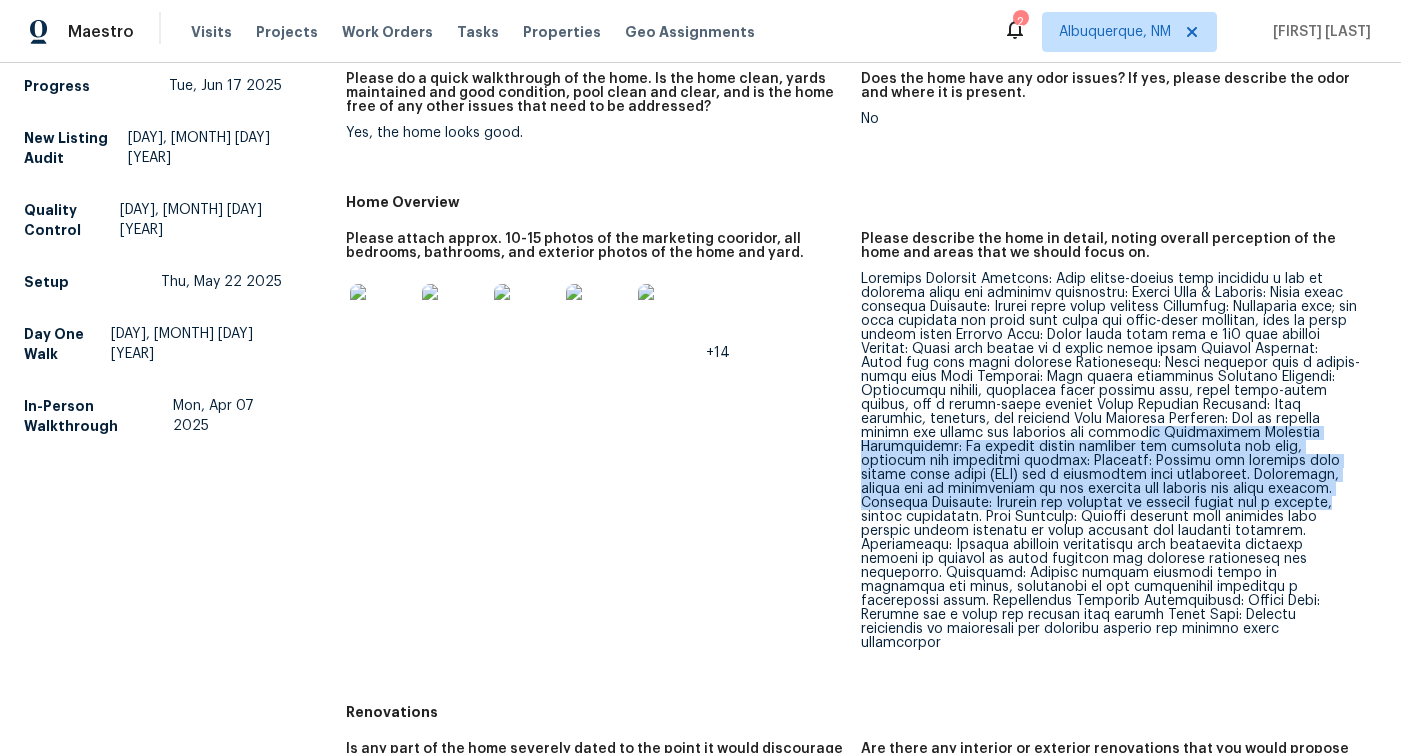 drag, startPoint x: 991, startPoint y: 434, endPoint x: 985, endPoint y: 500, distance: 66.27216 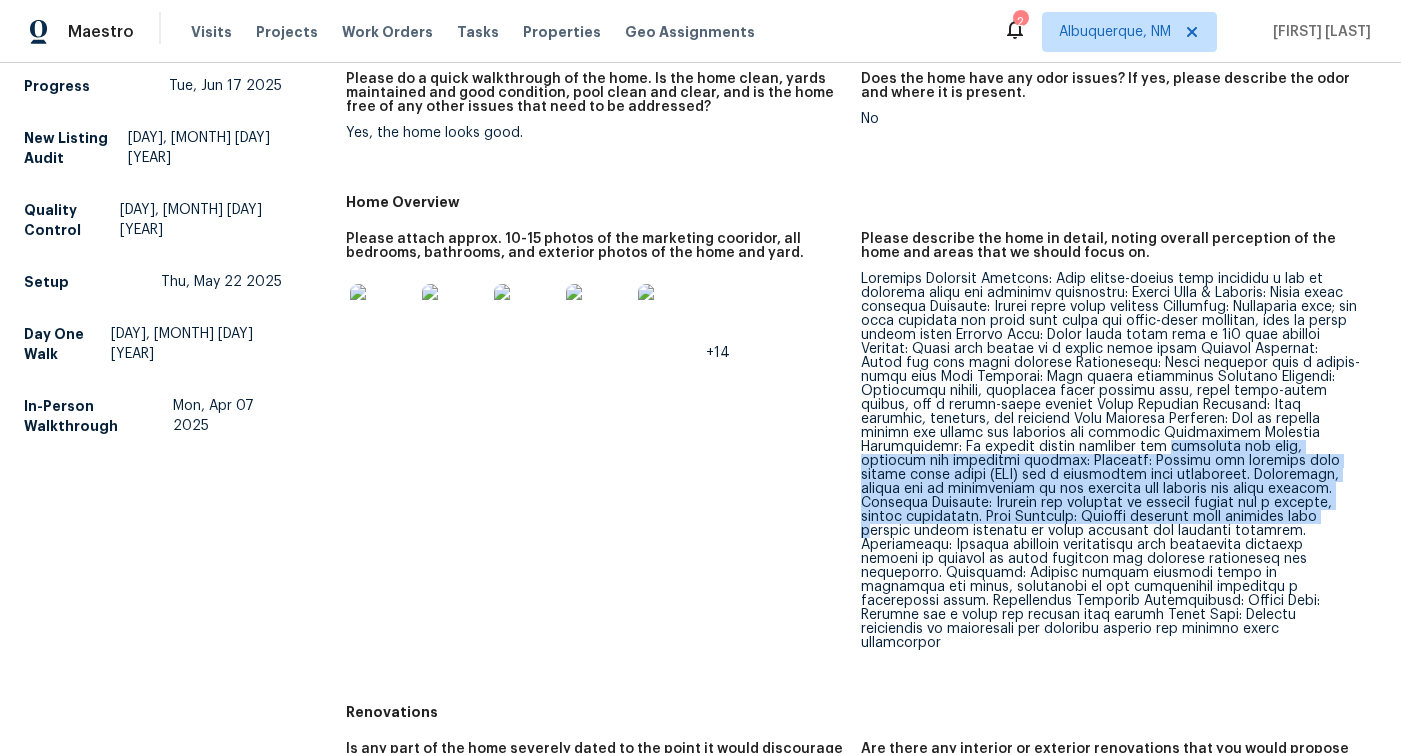 drag, startPoint x: 999, startPoint y: 443, endPoint x: 999, endPoint y: 513, distance: 70 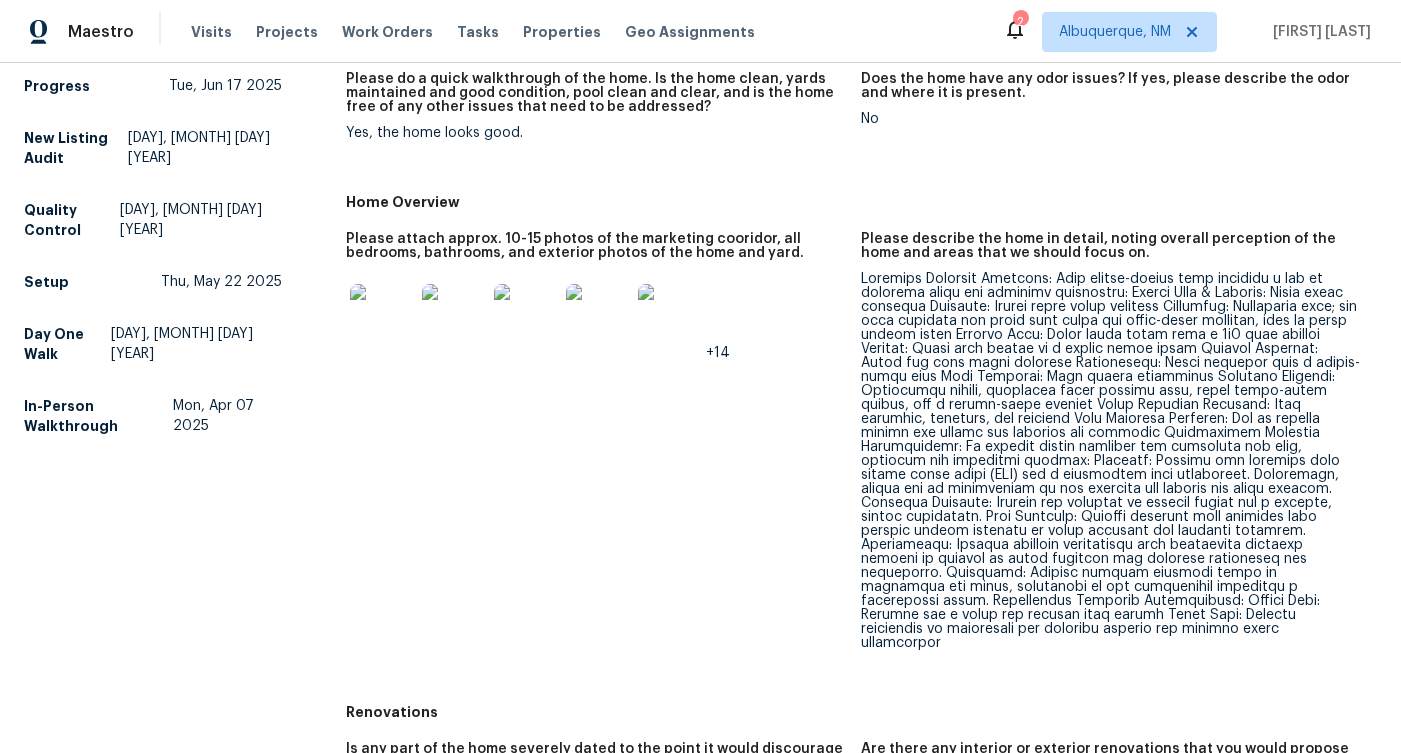drag, startPoint x: 1001, startPoint y: 469, endPoint x: 990, endPoint y: 569, distance: 100.60318 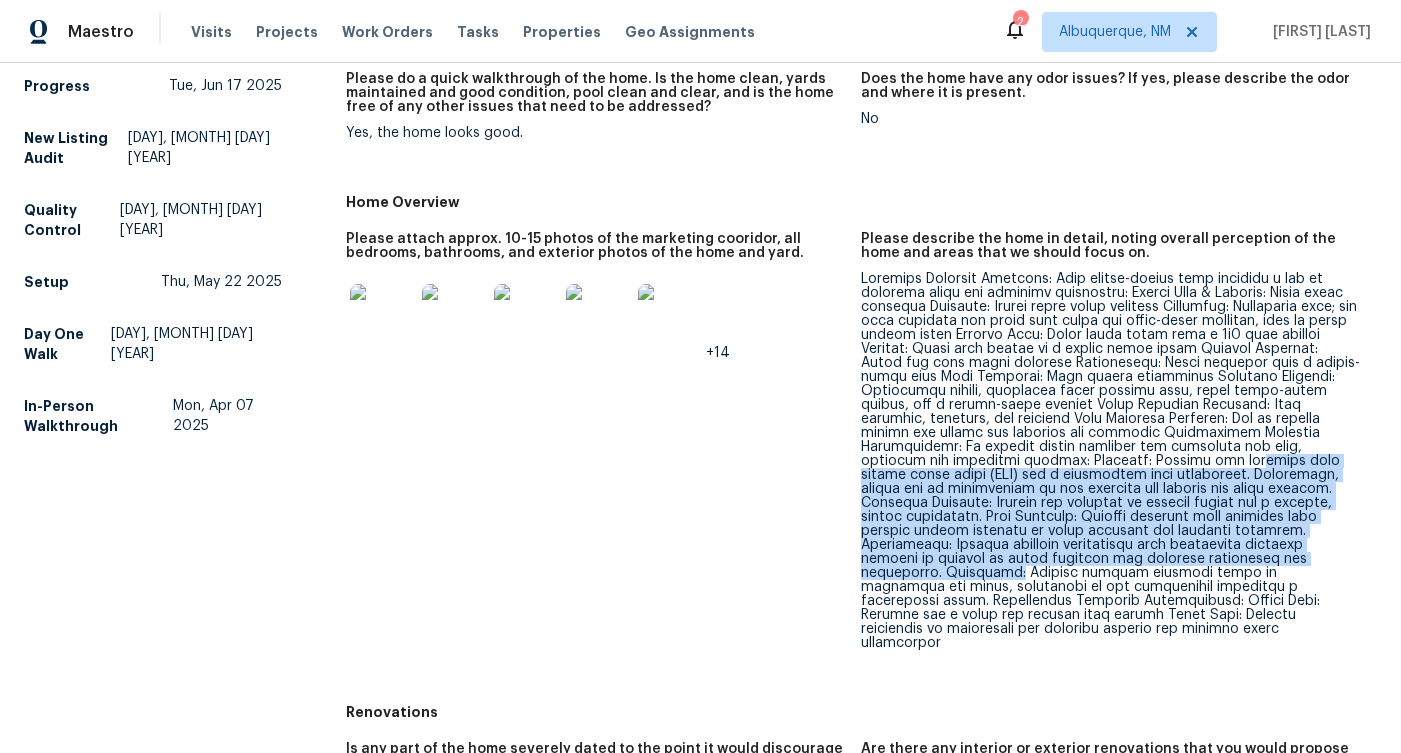 drag, startPoint x: 1011, startPoint y: 460, endPoint x: 1003, endPoint y: 553, distance: 93.34345 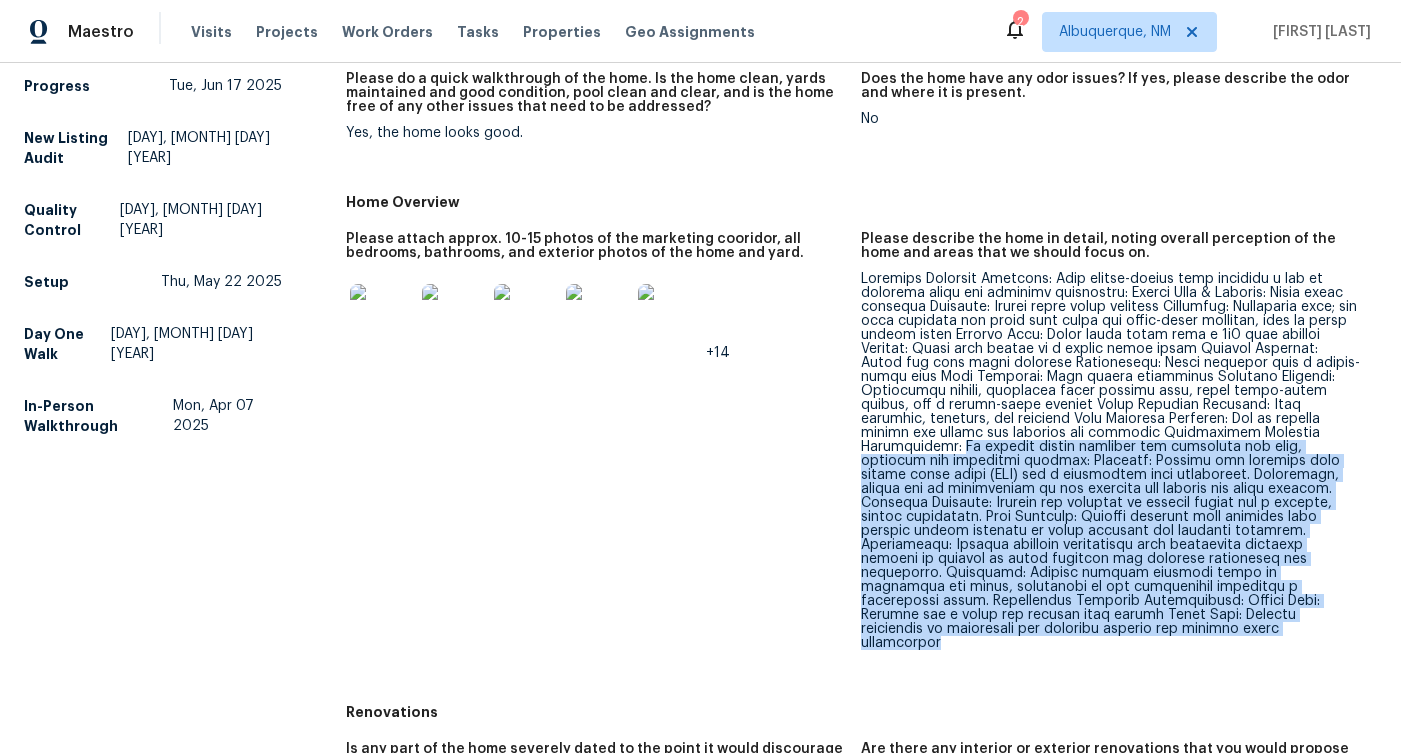 drag, startPoint x: 1269, startPoint y: 431, endPoint x: 1226, endPoint y: 631, distance: 204.57028 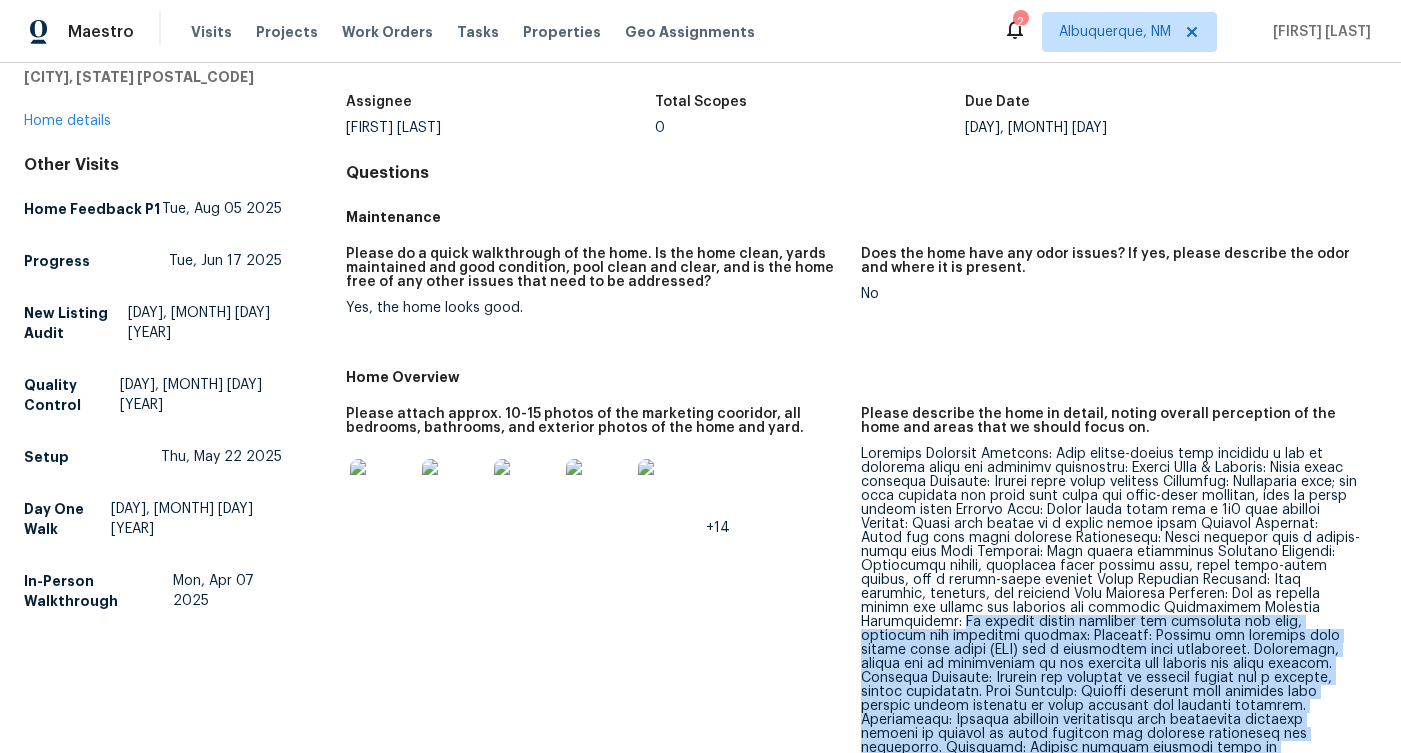 scroll, scrollTop: 0, scrollLeft: 0, axis: both 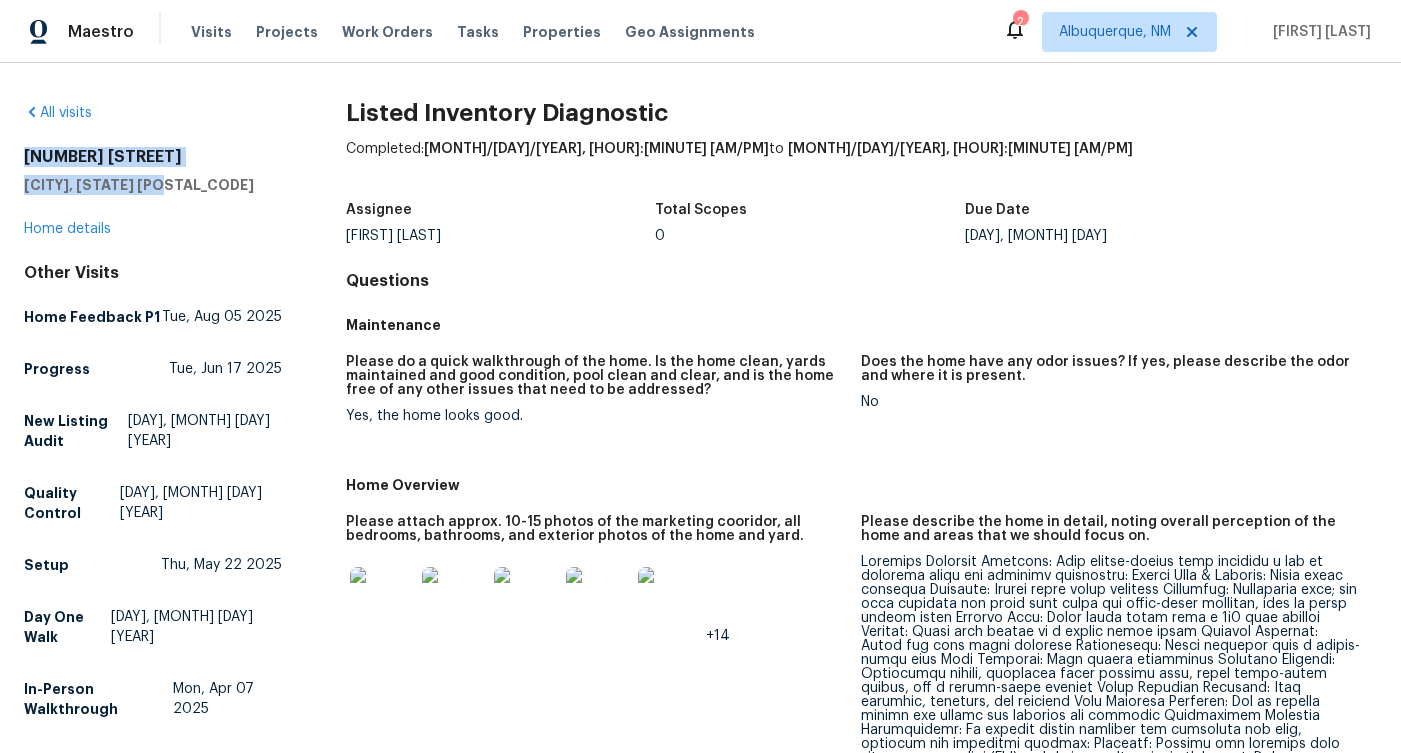 drag, startPoint x: 187, startPoint y: 194, endPoint x: 26, endPoint y: 152, distance: 166.3881 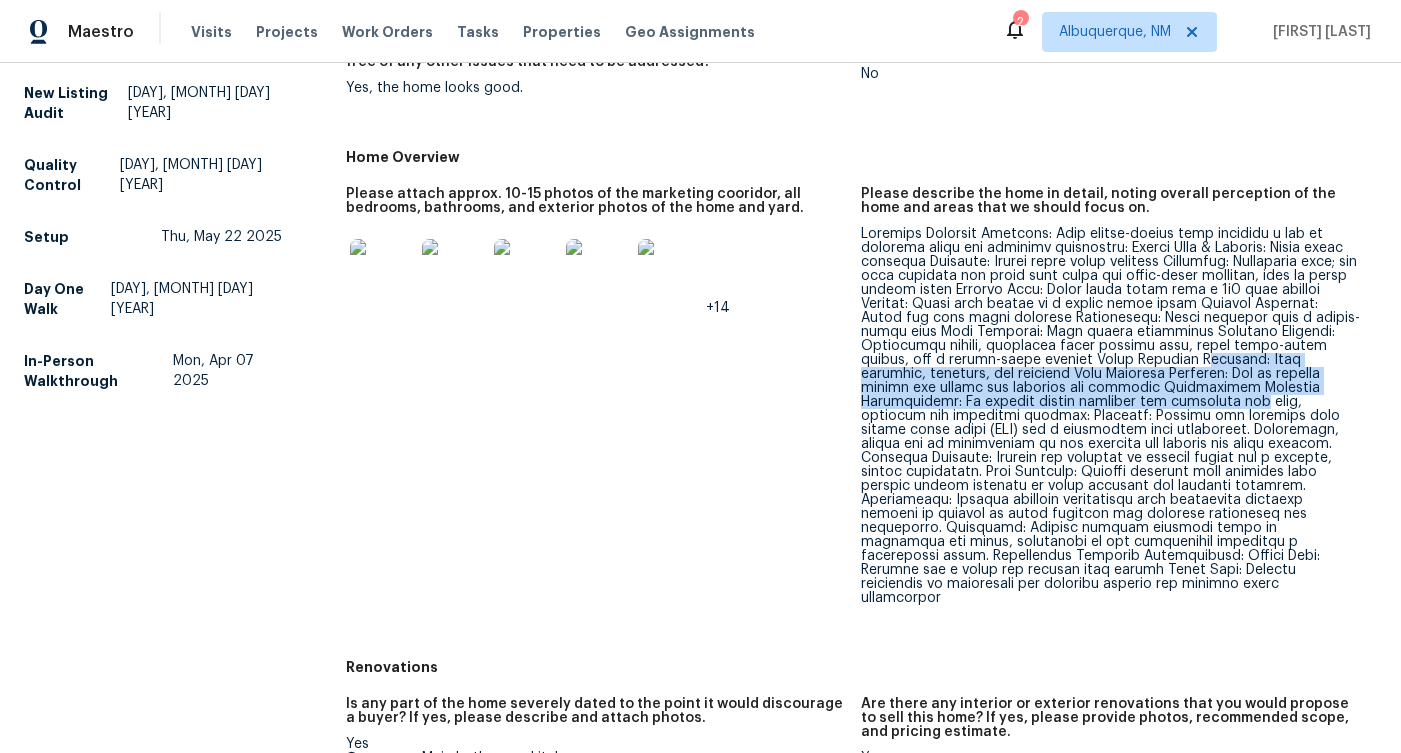 drag, startPoint x: 1085, startPoint y: 360, endPoint x: 1085, endPoint y: 406, distance: 46 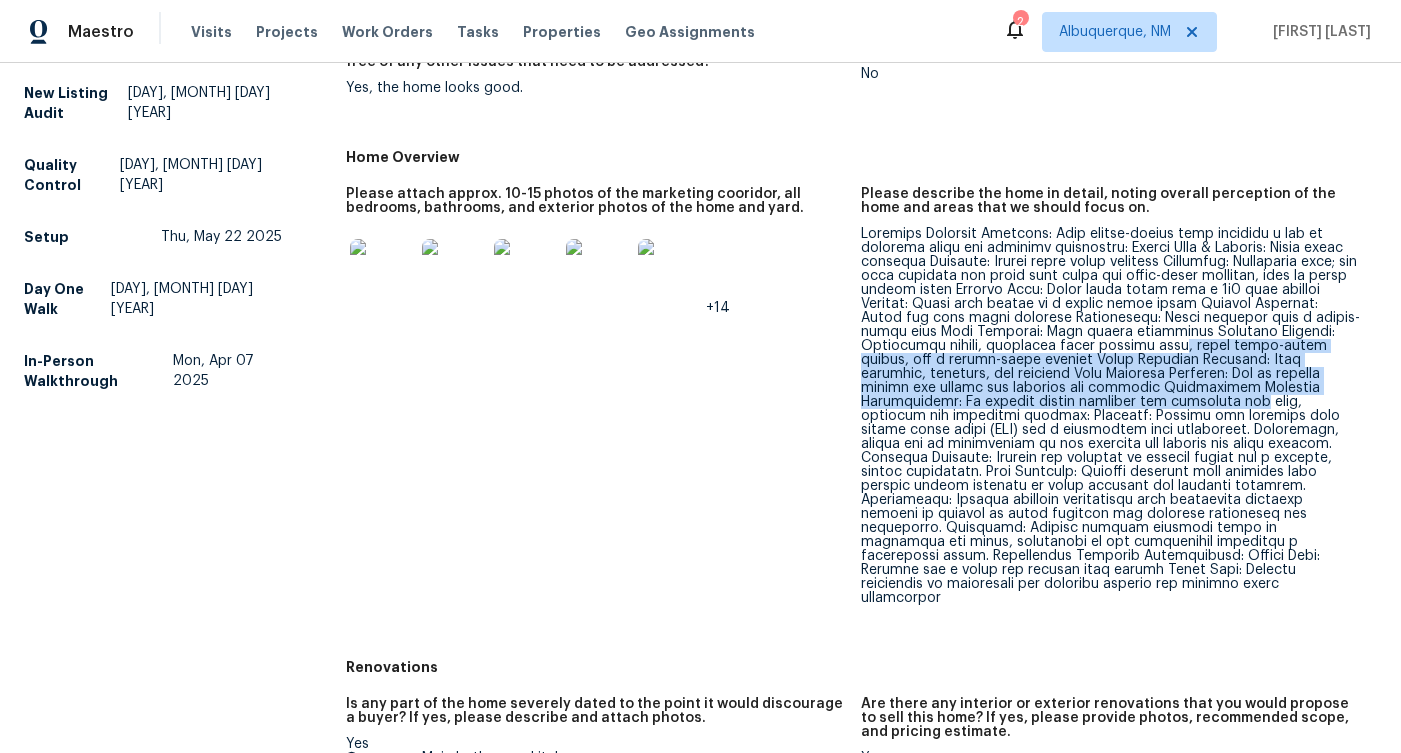 drag, startPoint x: 1091, startPoint y: 346, endPoint x: 1088, endPoint y: 398, distance: 52.086468 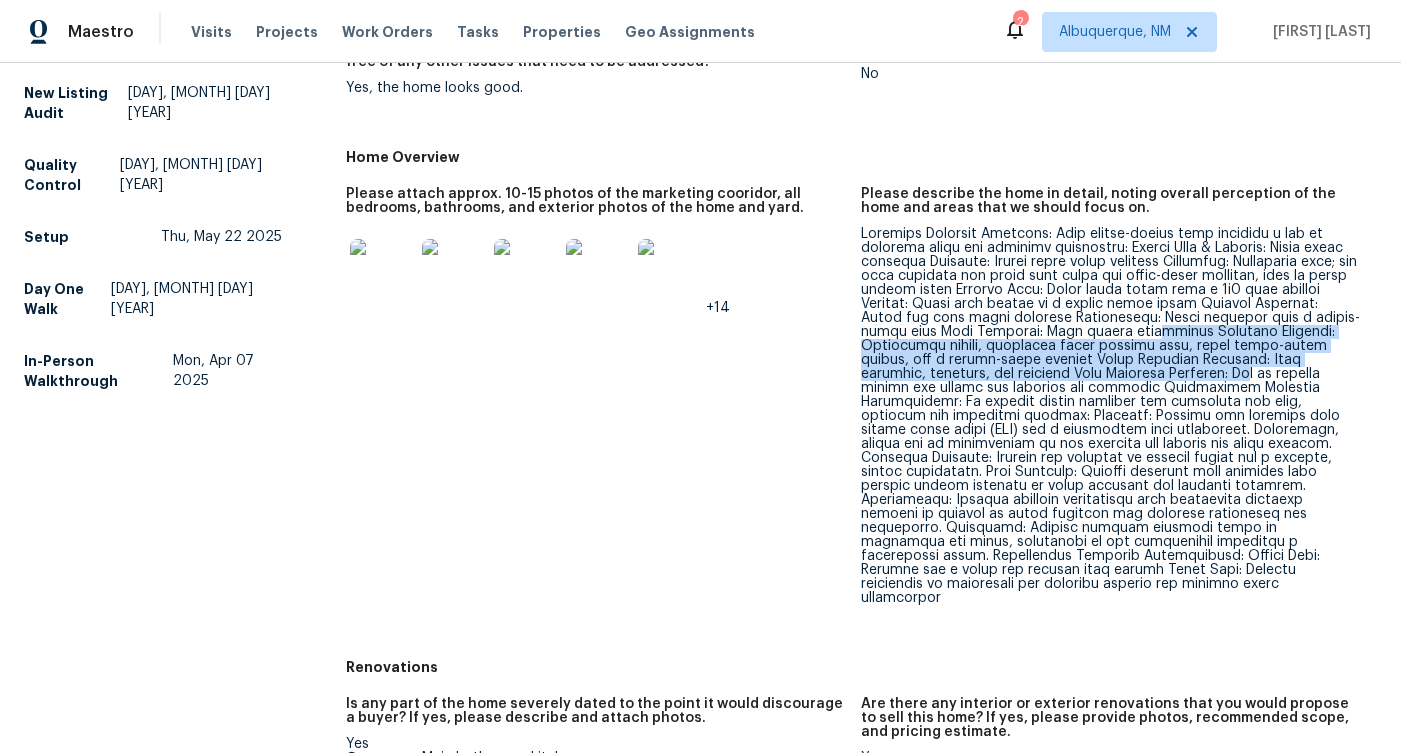 drag, startPoint x: 1094, startPoint y: 330, endPoint x: 1093, endPoint y: 380, distance: 50.01 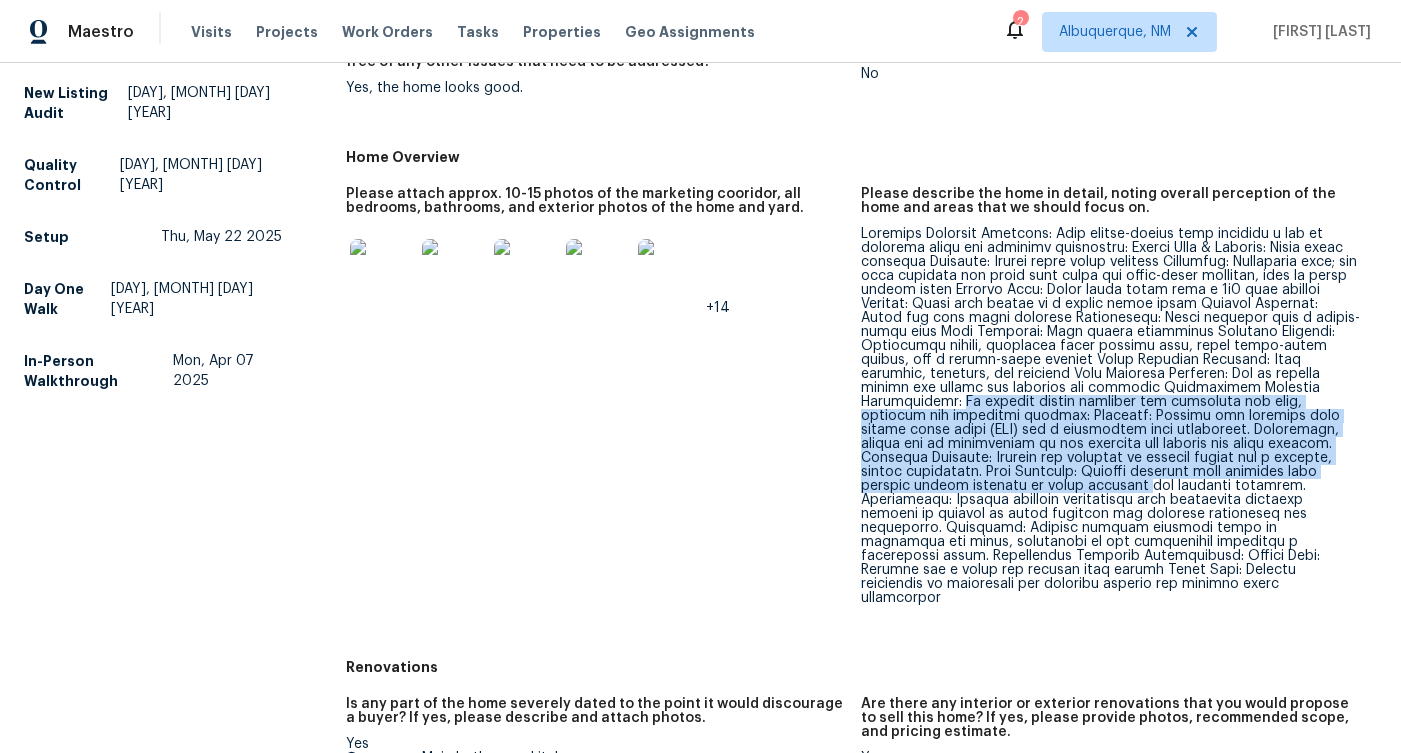 drag, startPoint x: 1270, startPoint y: 387, endPoint x: 1263, endPoint y: 468, distance: 81.3019 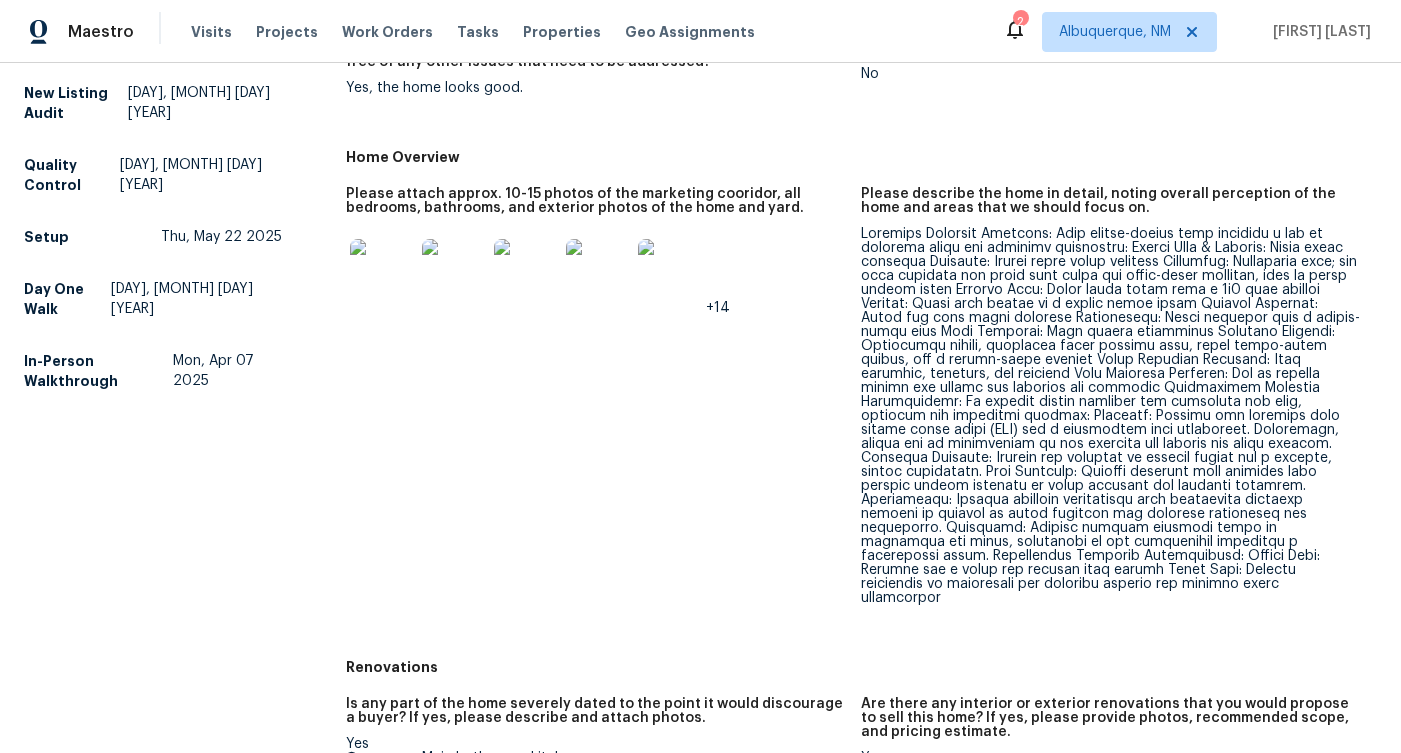 click at bounding box center [1111, 416] 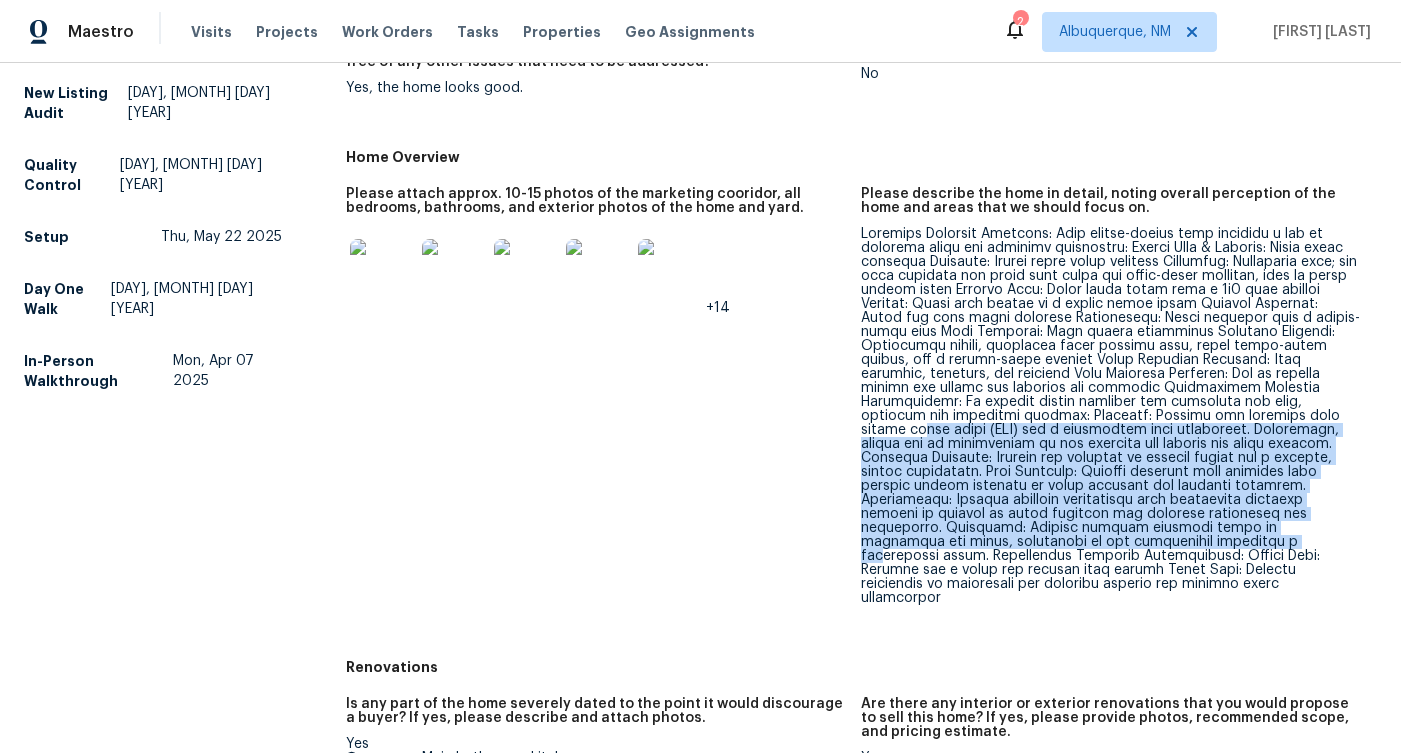 drag, startPoint x: 1138, startPoint y: 409, endPoint x: 1205, endPoint y: 521, distance: 130.51053 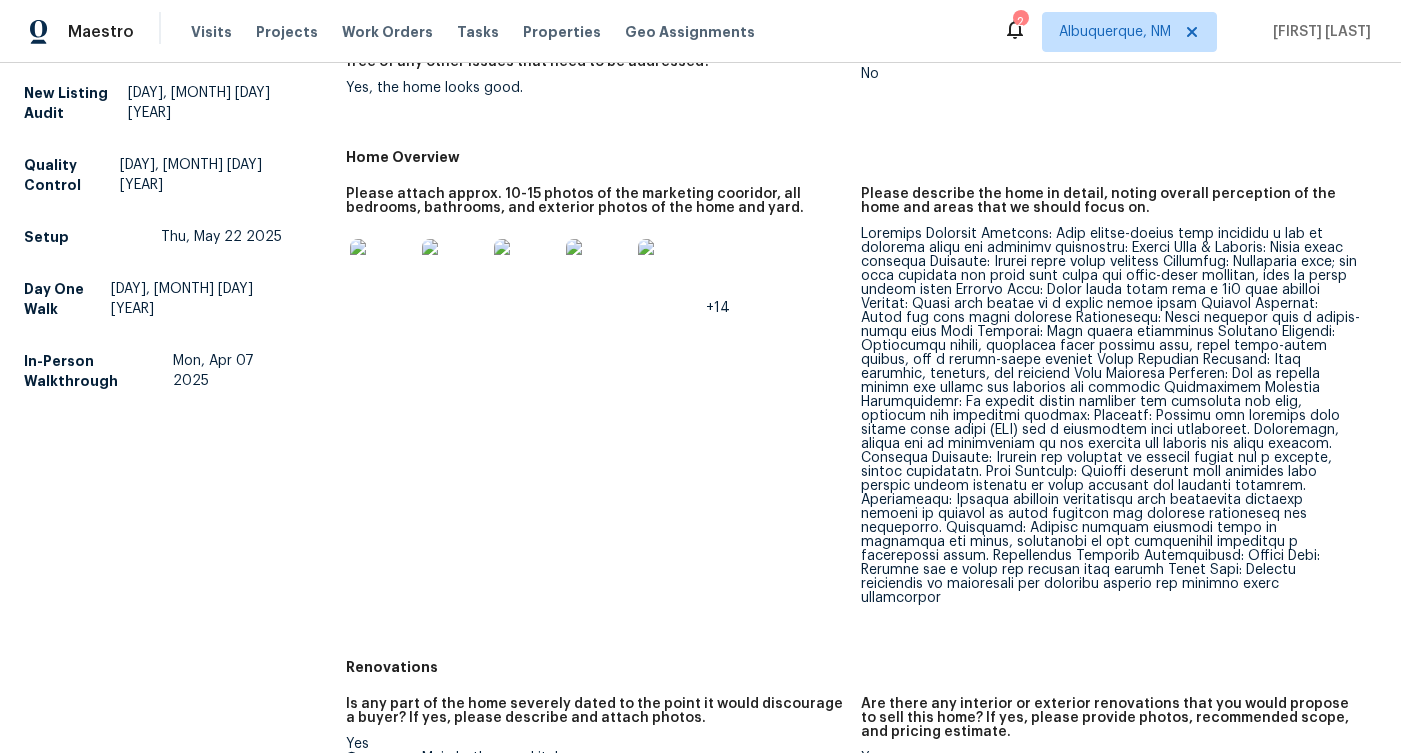 drag, startPoint x: 859, startPoint y: 416, endPoint x: 1025, endPoint y: 442, distance: 168.0238 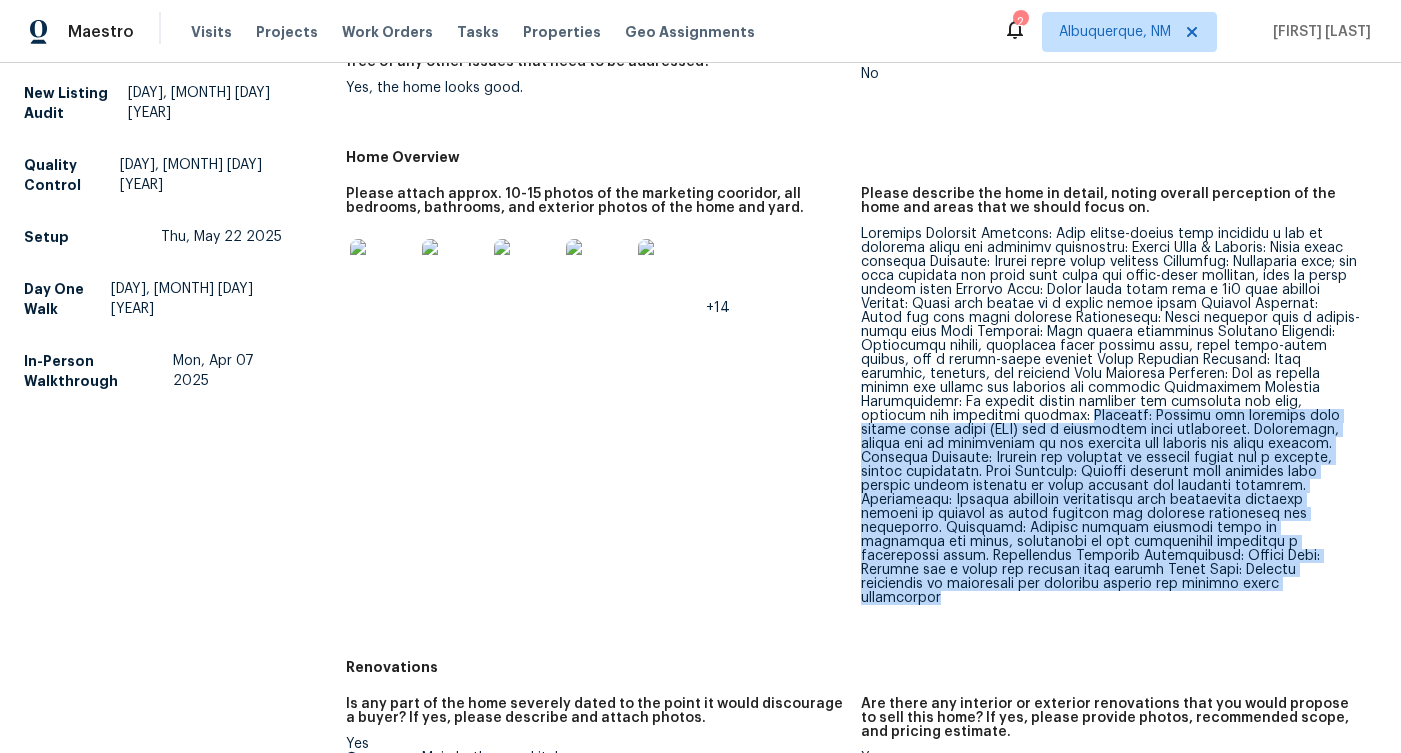 drag, startPoint x: 863, startPoint y: 418, endPoint x: 1243, endPoint y: 585, distance: 415.0771 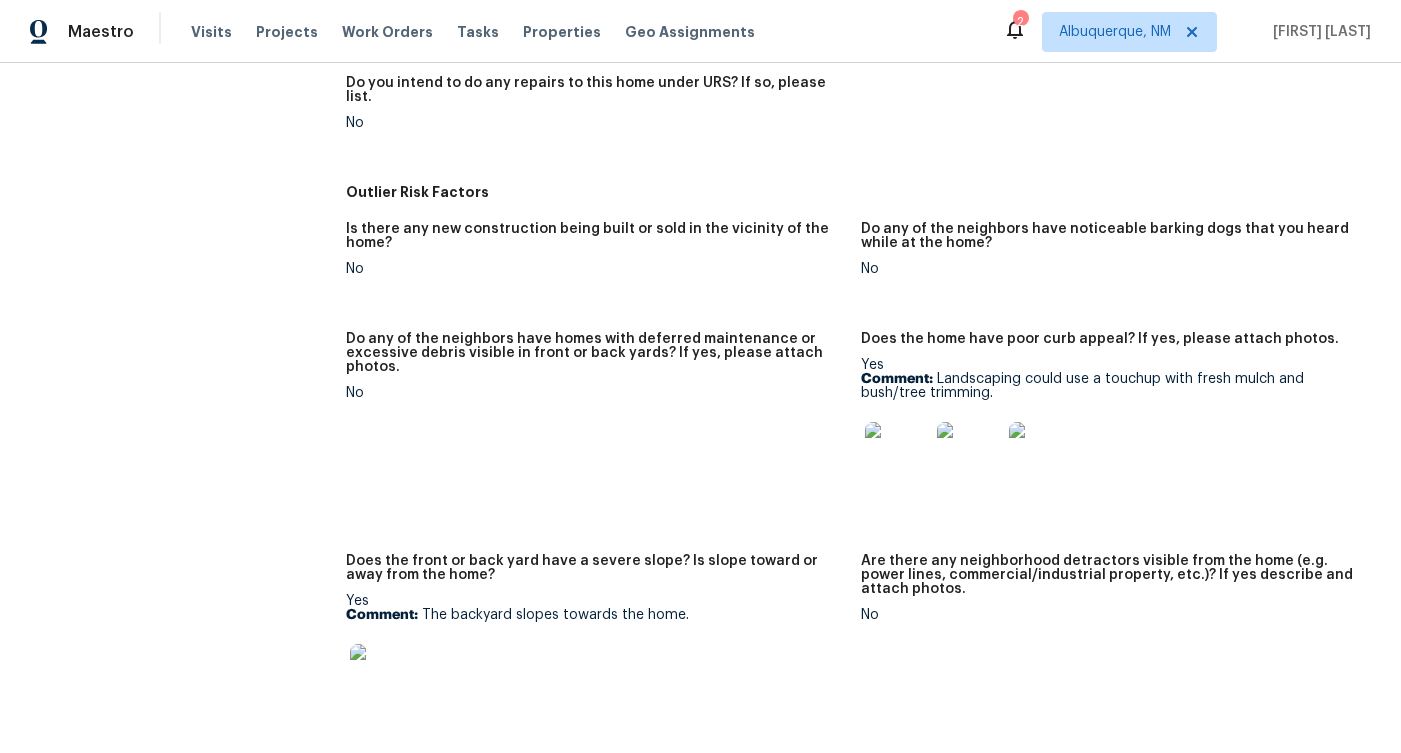scroll, scrollTop: 1263, scrollLeft: 0, axis: vertical 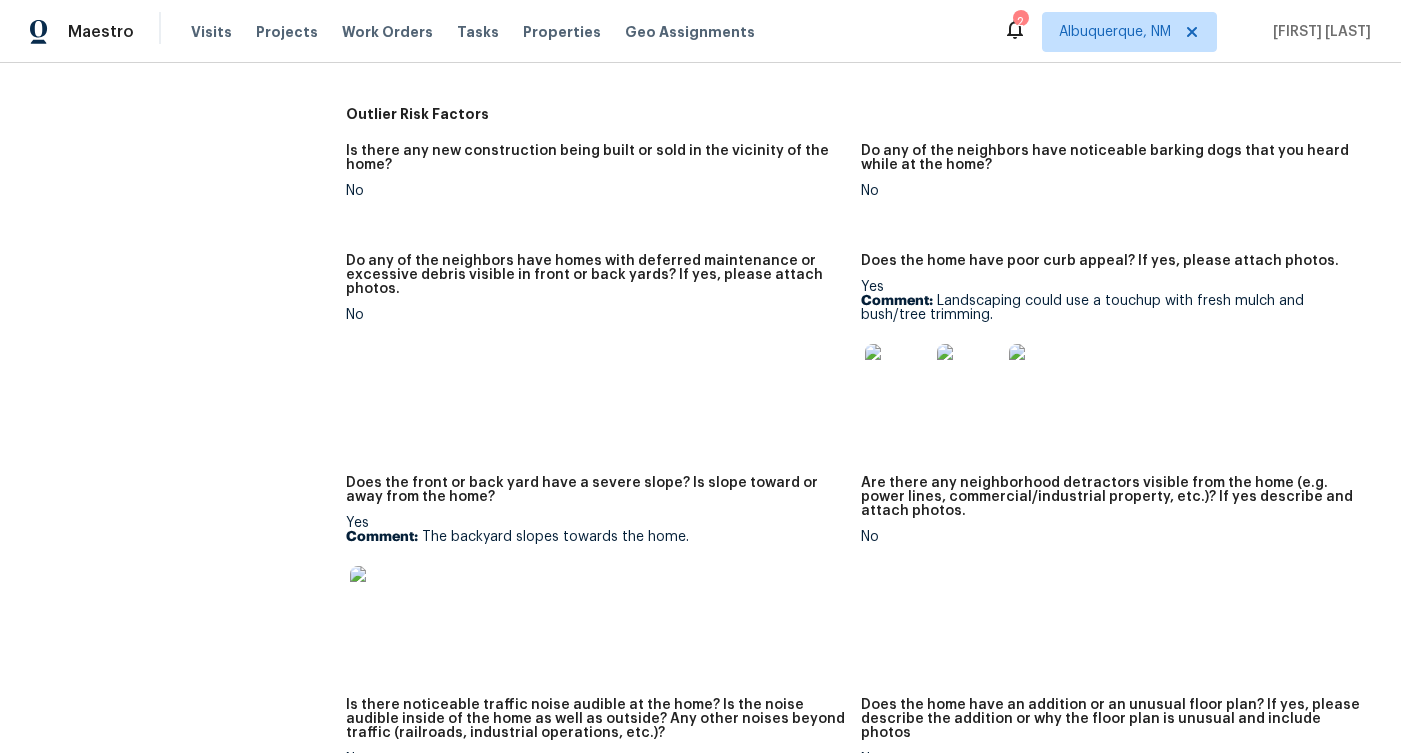 click at bounding box center (897, 376) 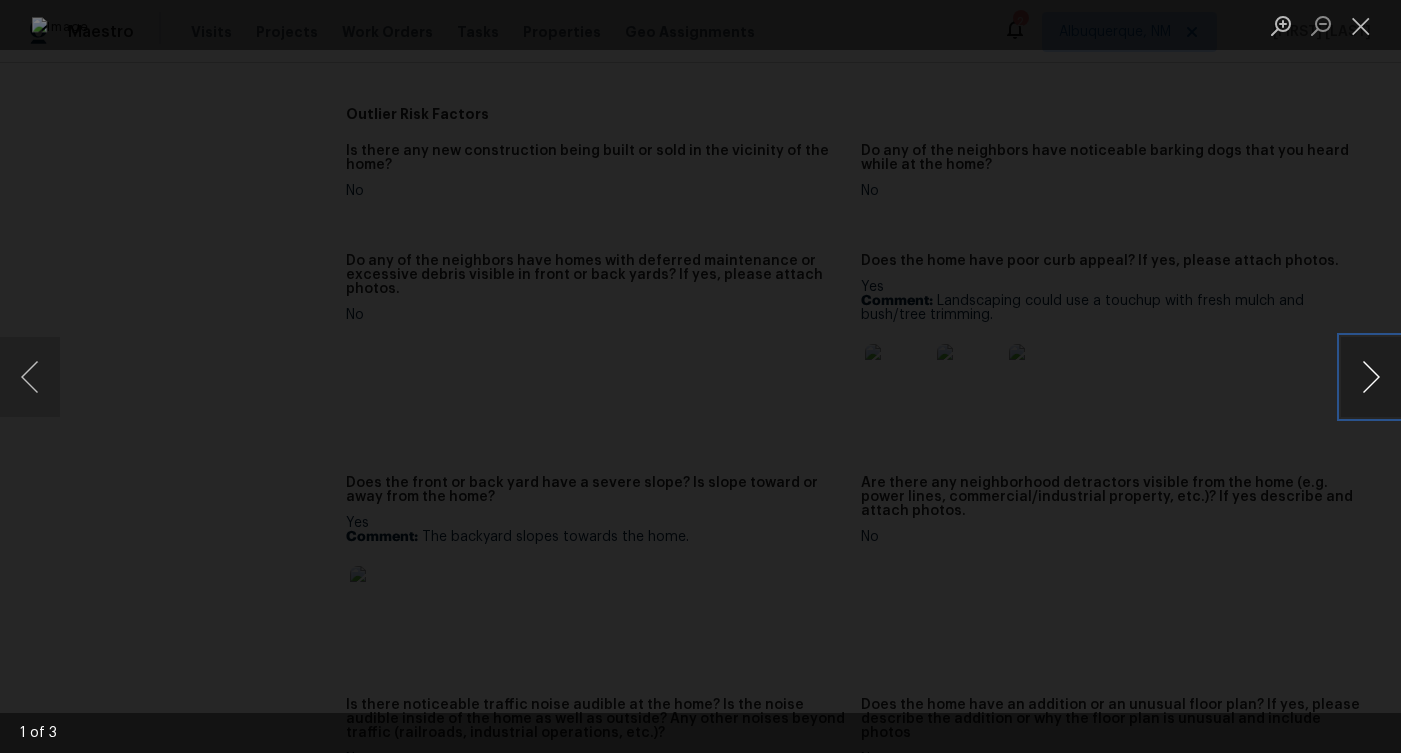 click at bounding box center (1371, 377) 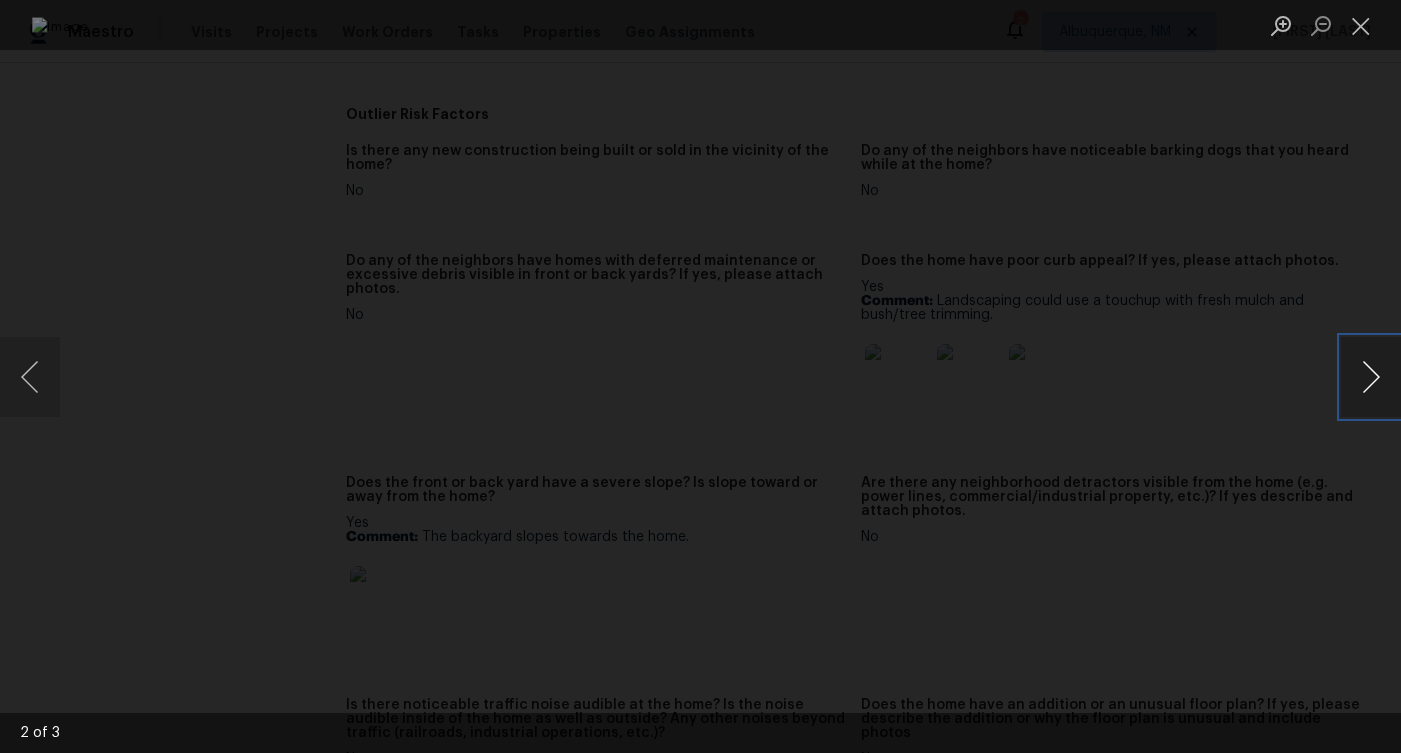 click at bounding box center [1371, 377] 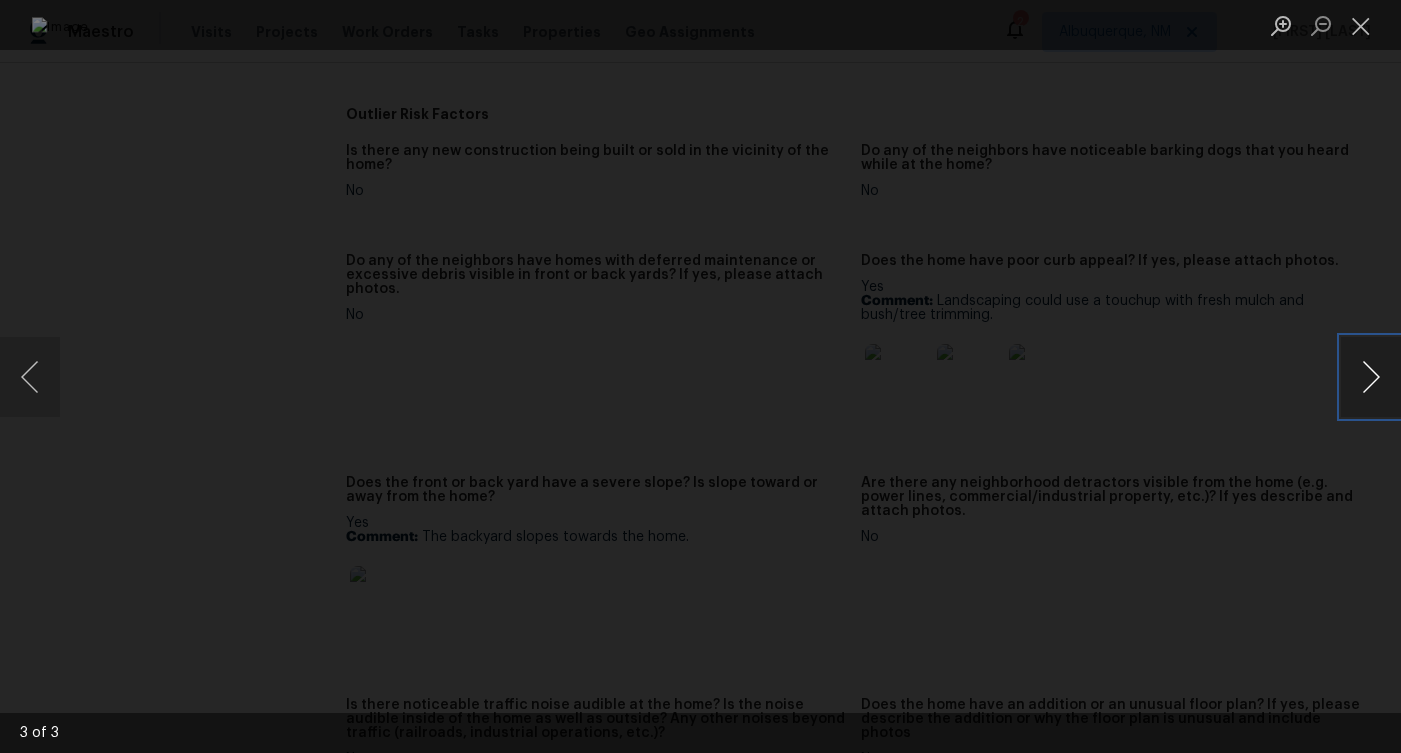 click at bounding box center [1371, 377] 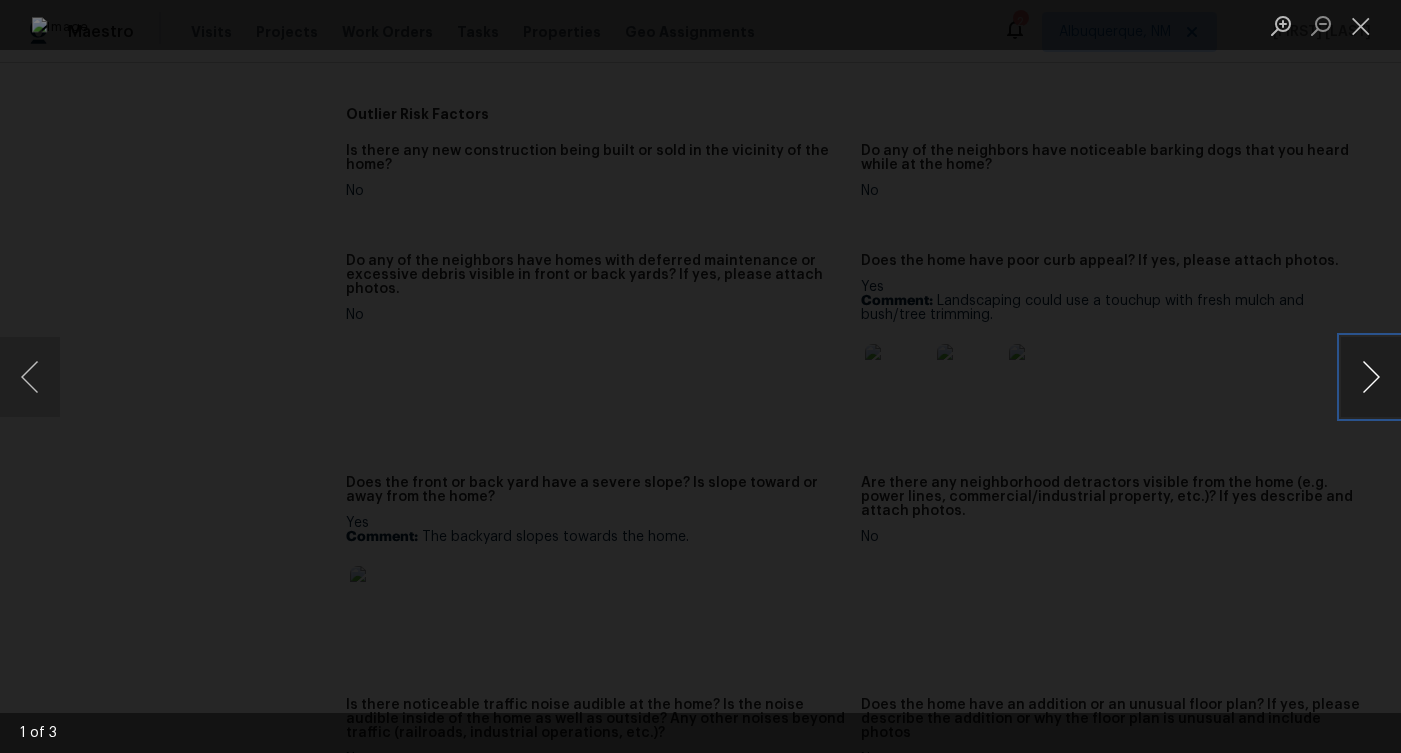 click at bounding box center [1371, 377] 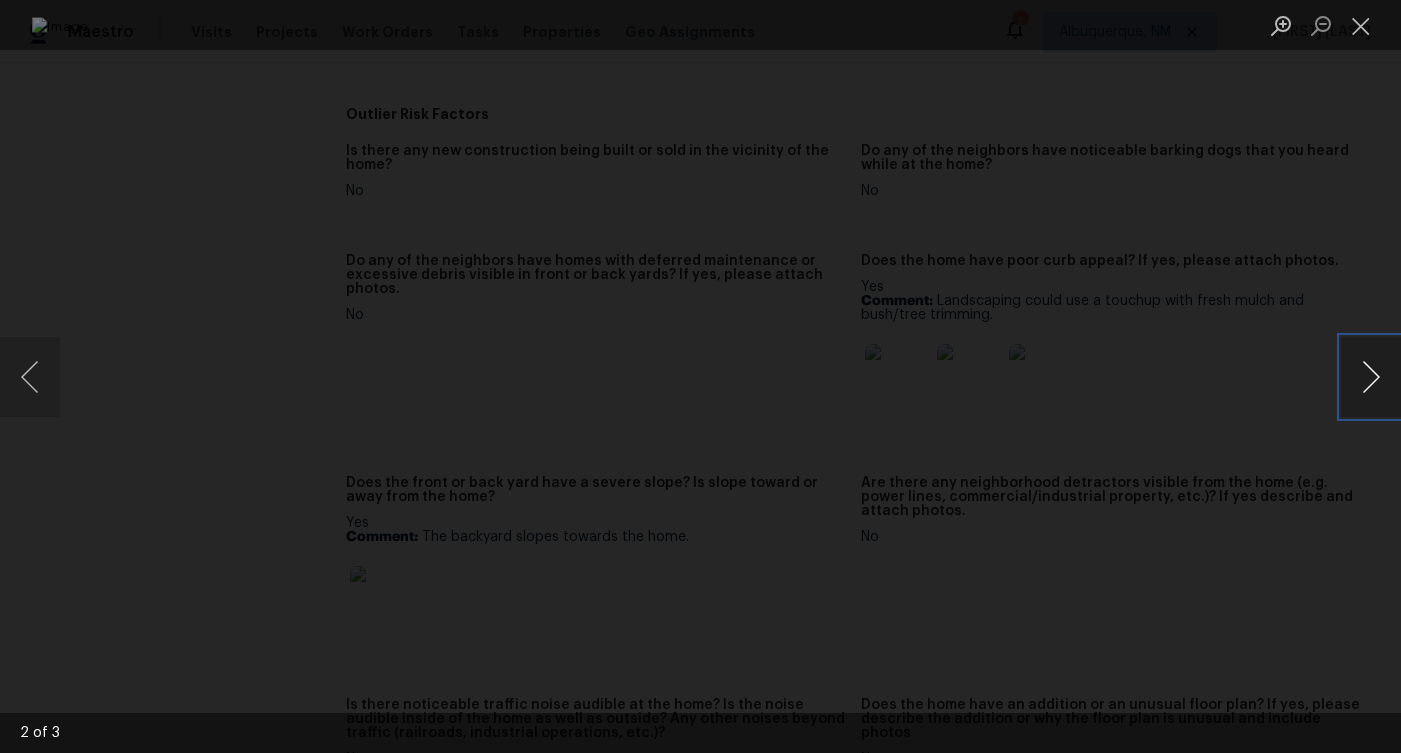 click at bounding box center (1371, 377) 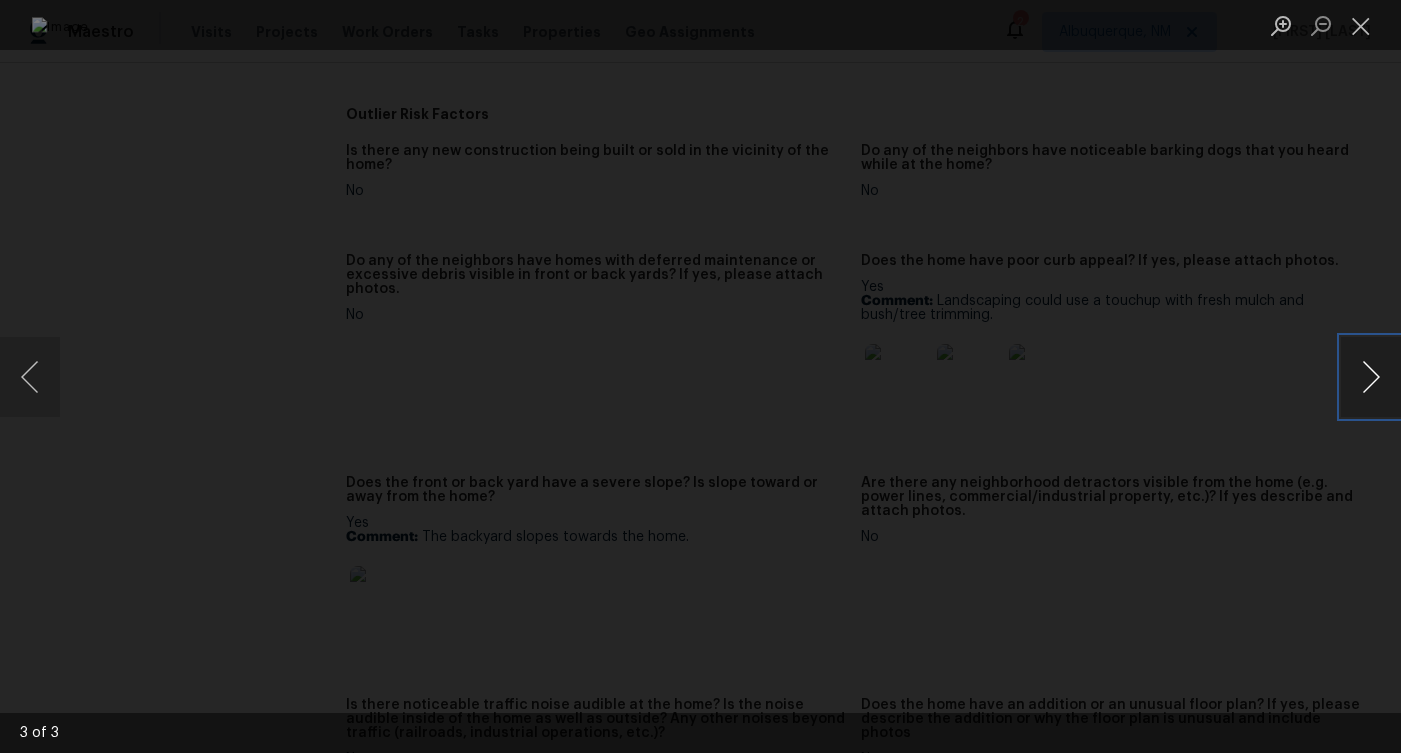 click at bounding box center (1371, 377) 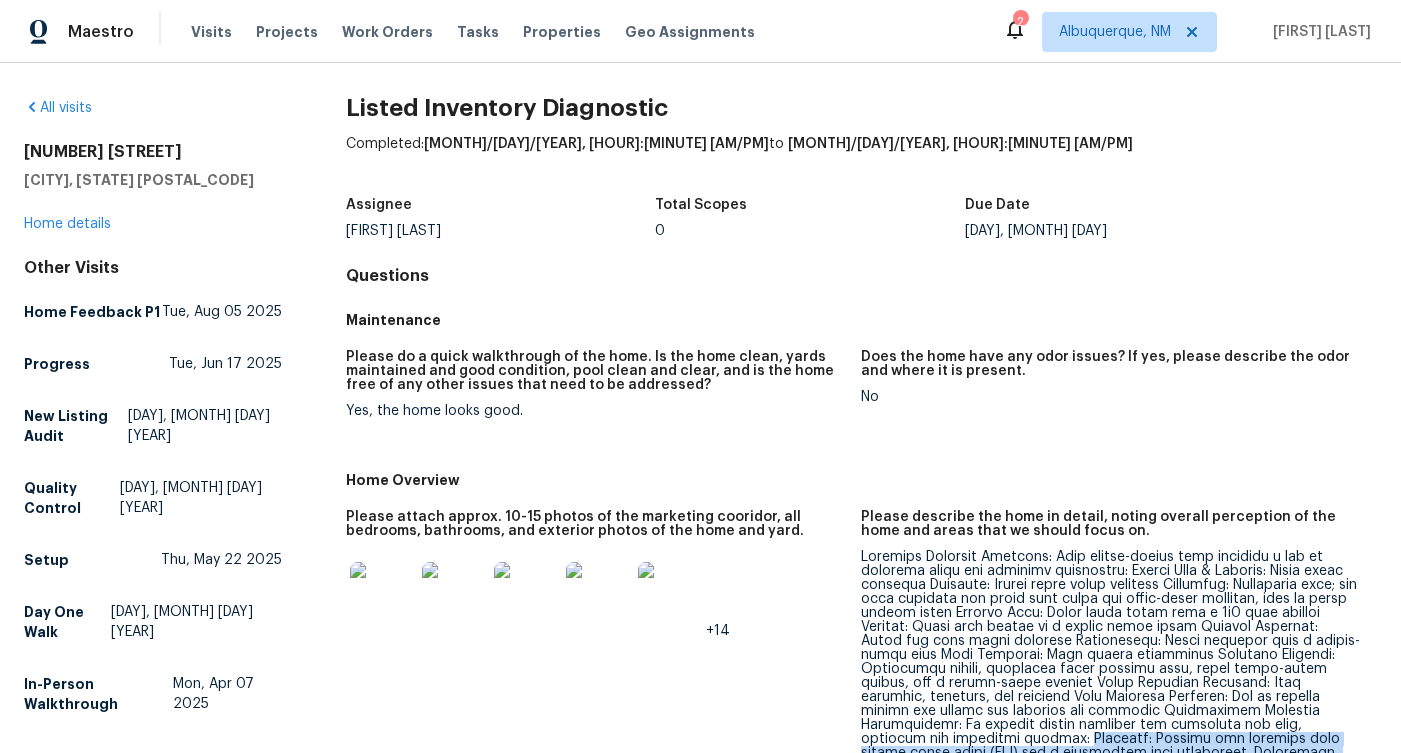 scroll, scrollTop: 0, scrollLeft: 0, axis: both 